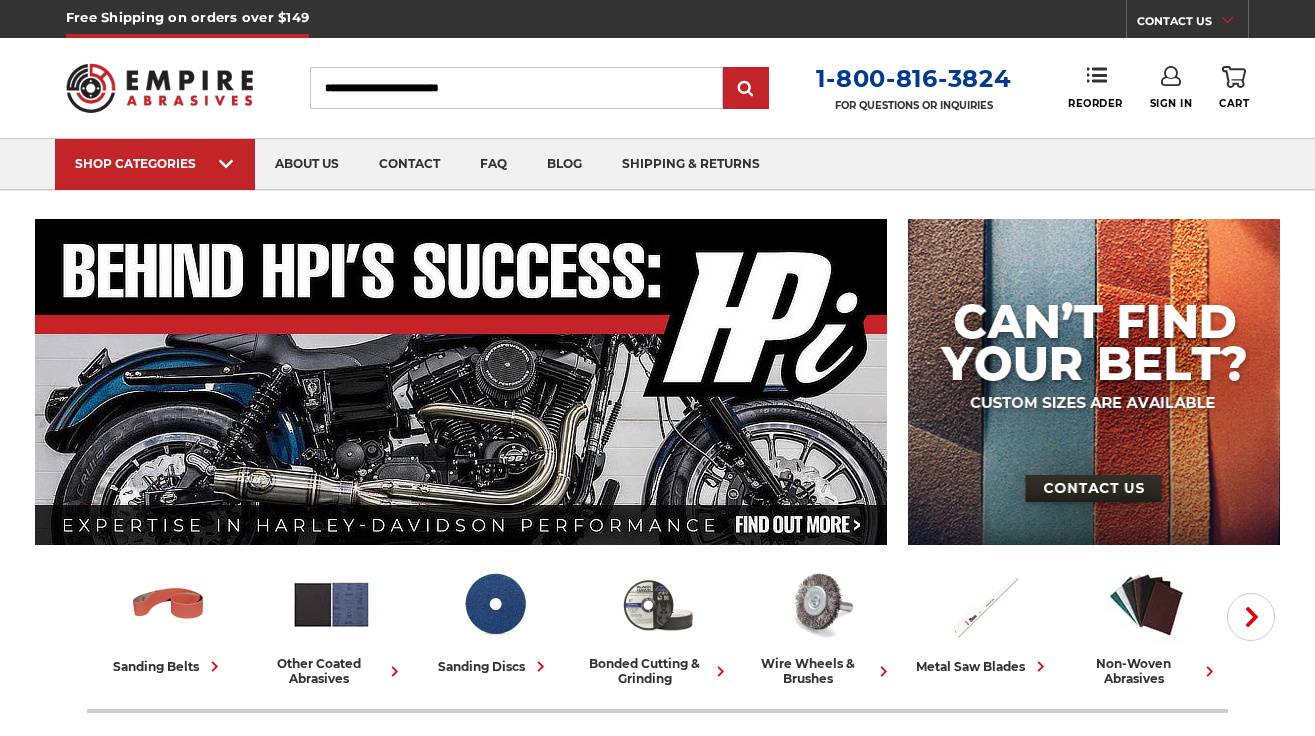 scroll, scrollTop: 429, scrollLeft: 0, axis: vertical 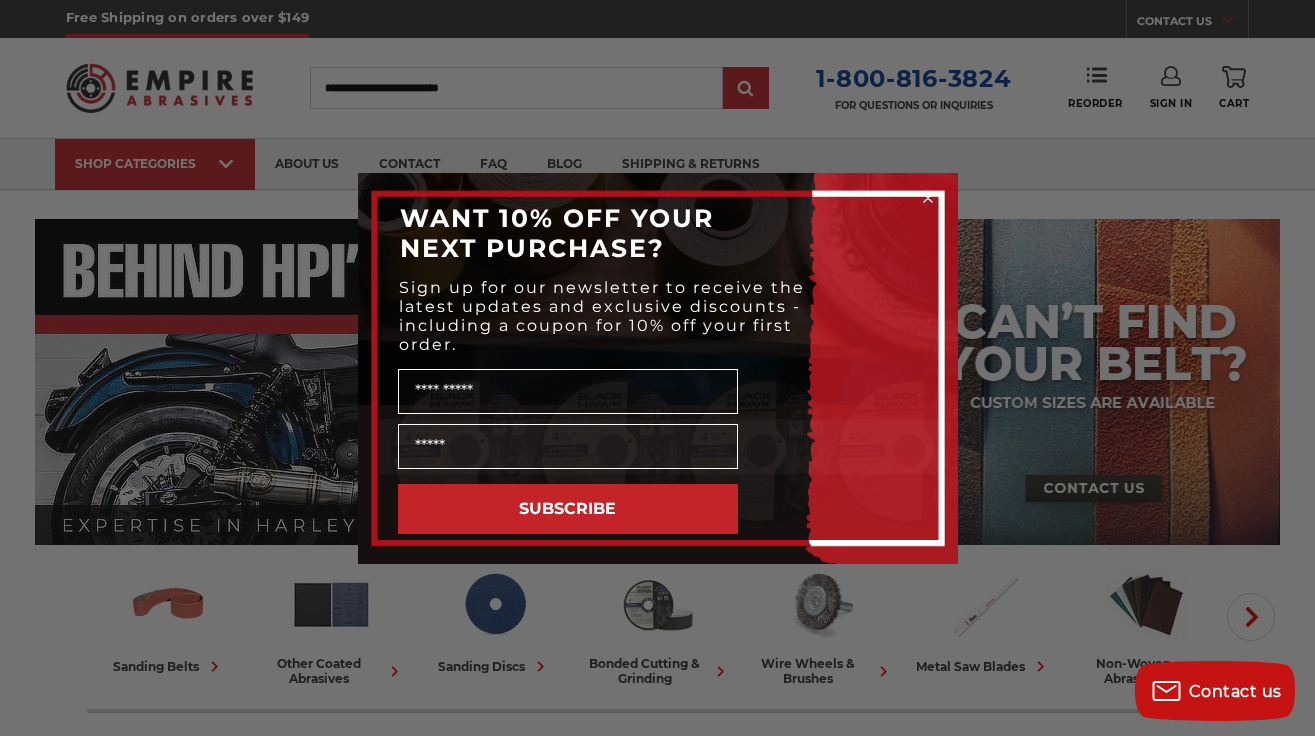 click 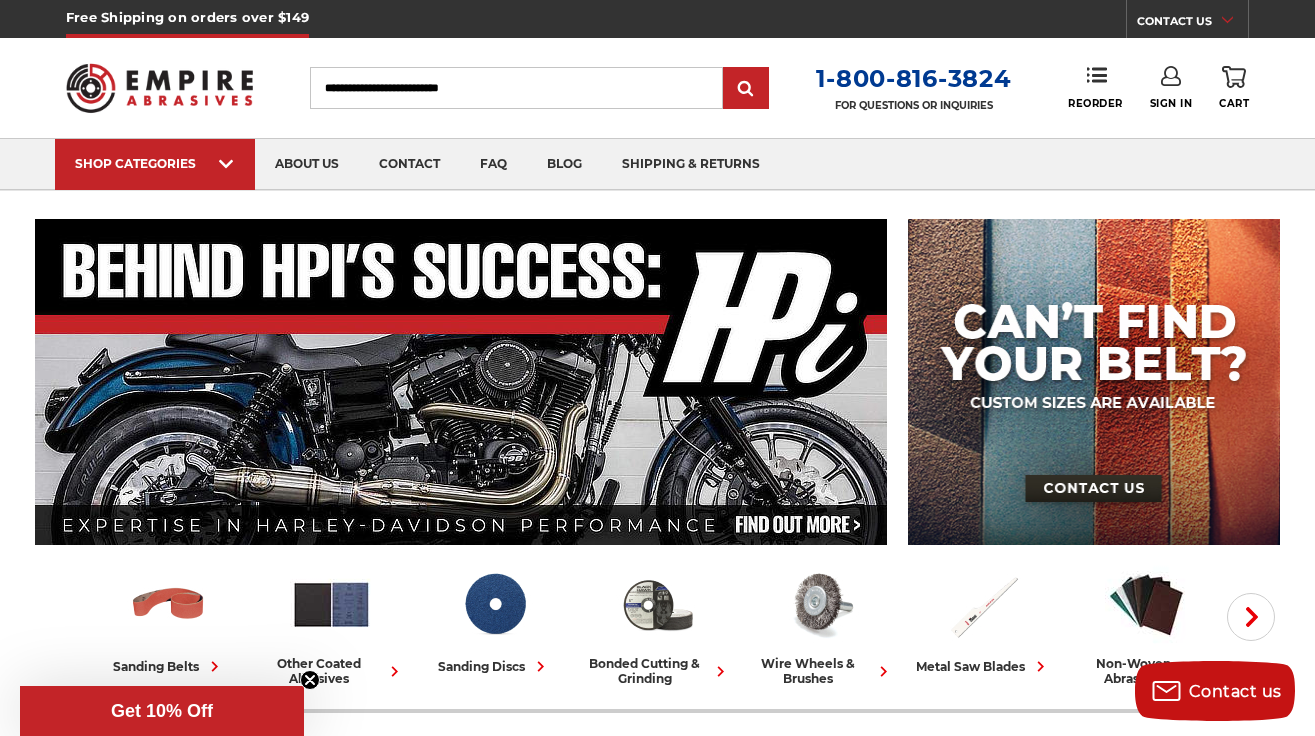 click on "Search" at bounding box center [516, 88] 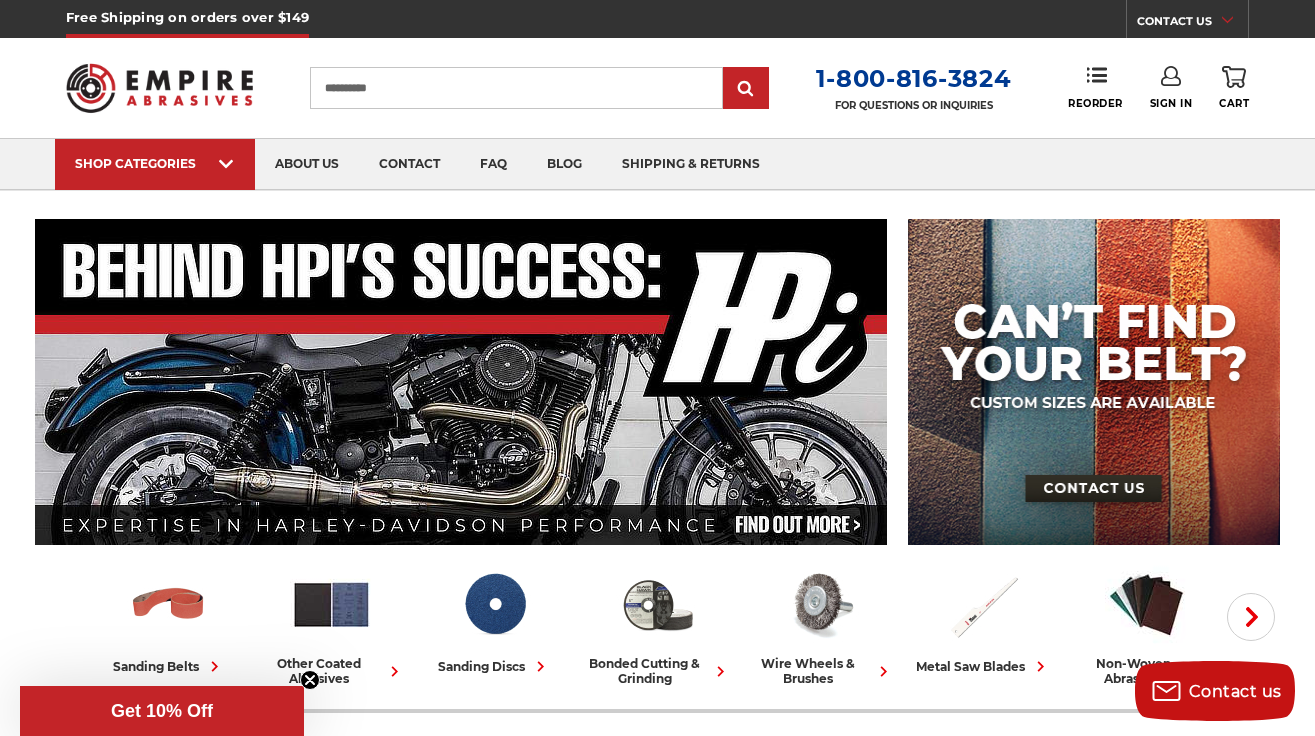 type on "**********" 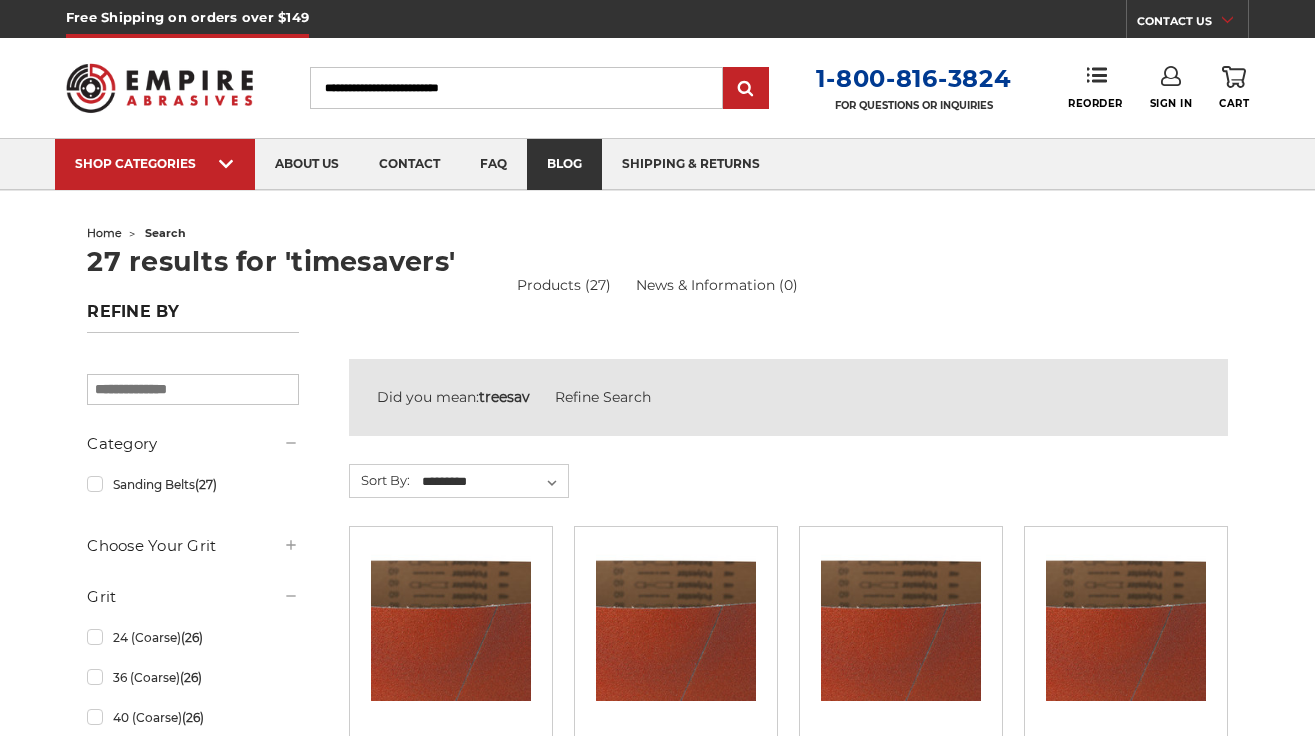 scroll, scrollTop: 0, scrollLeft: 0, axis: both 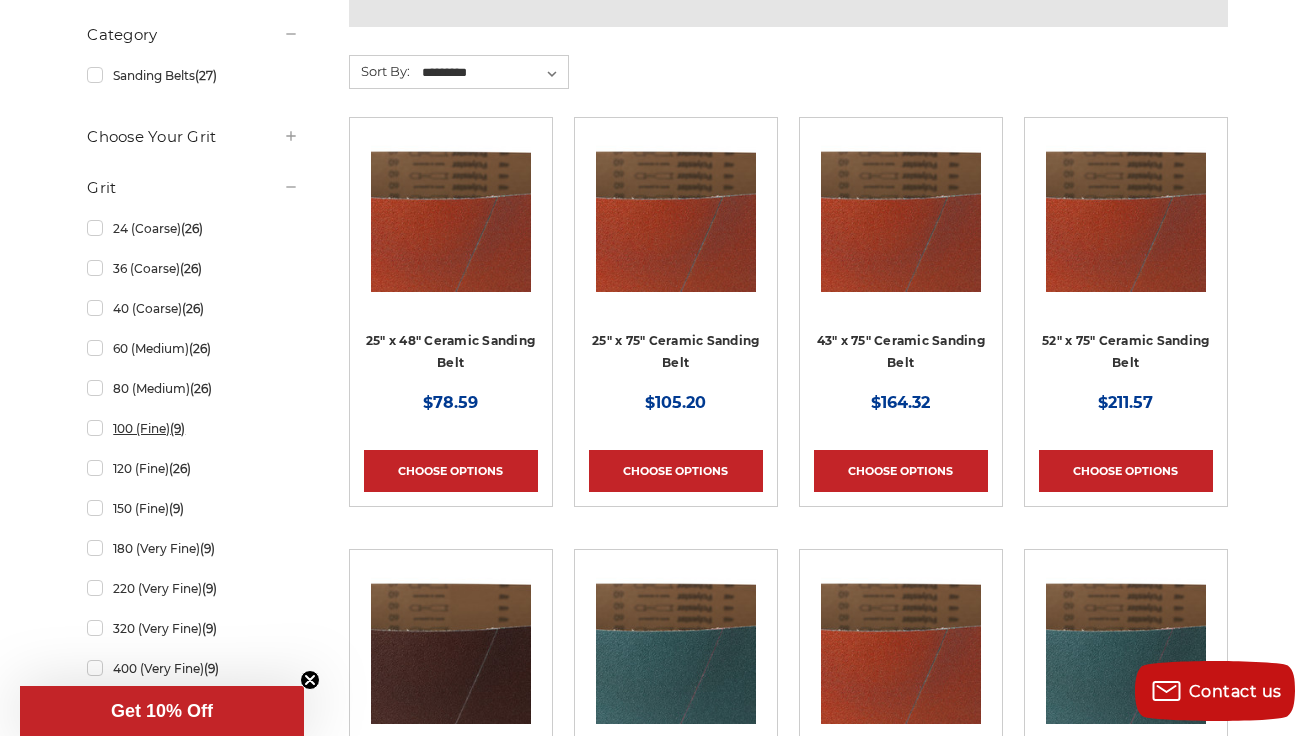 click on "100 (Fine)
(9)" at bounding box center [192, 428] 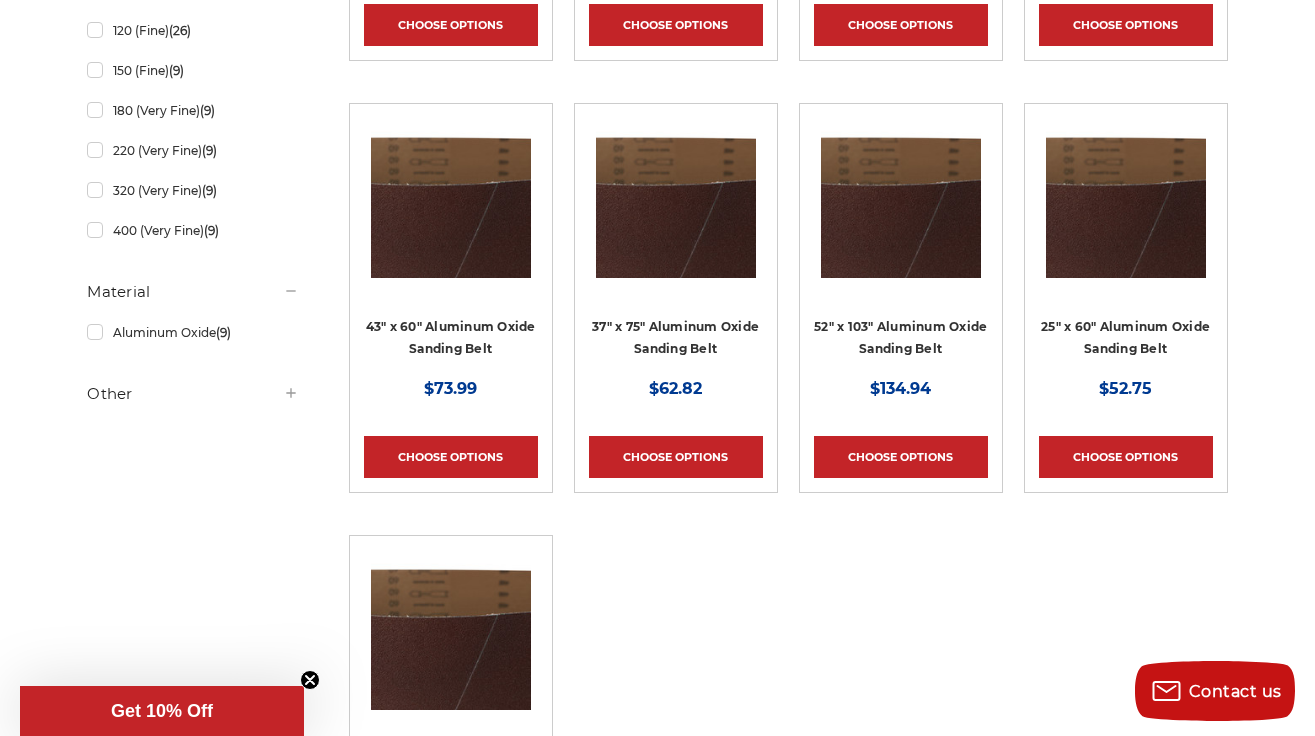 scroll, scrollTop: 856, scrollLeft: 0, axis: vertical 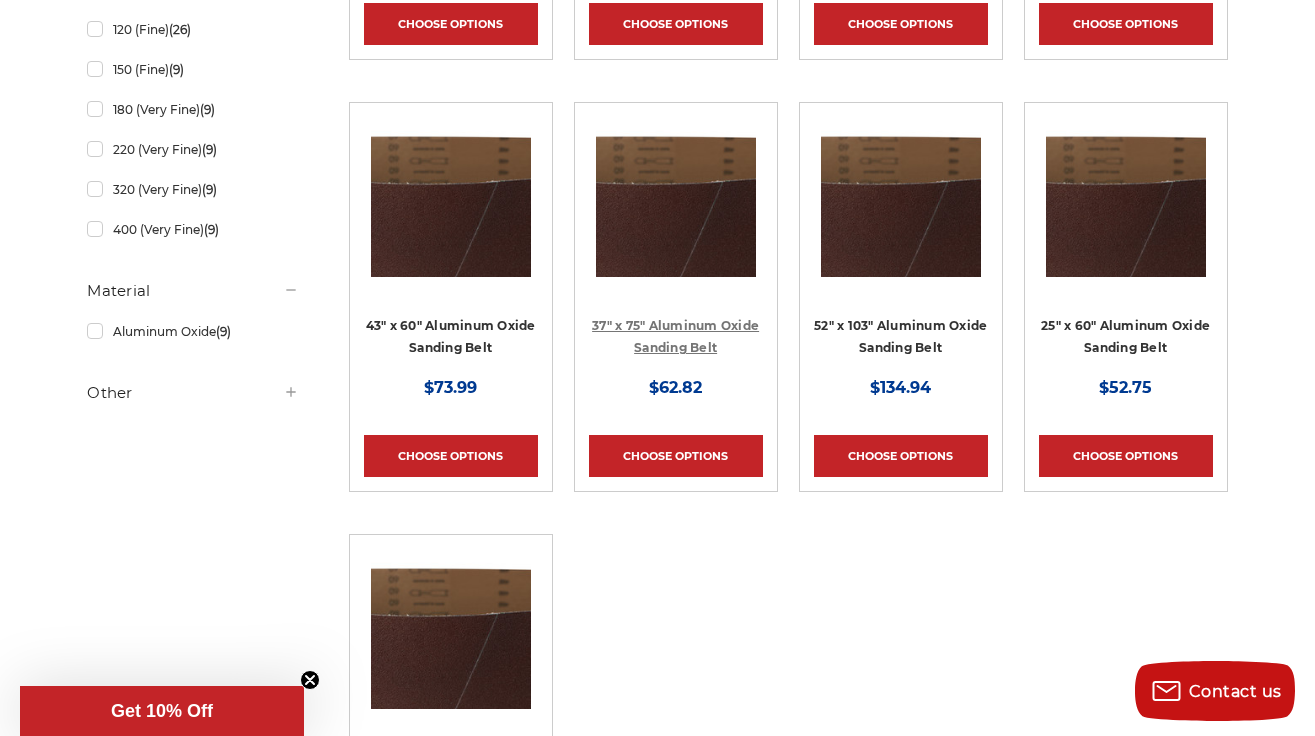 click on "37" x 75" Aluminum Oxide Sanding Belt" at bounding box center (675, 337) 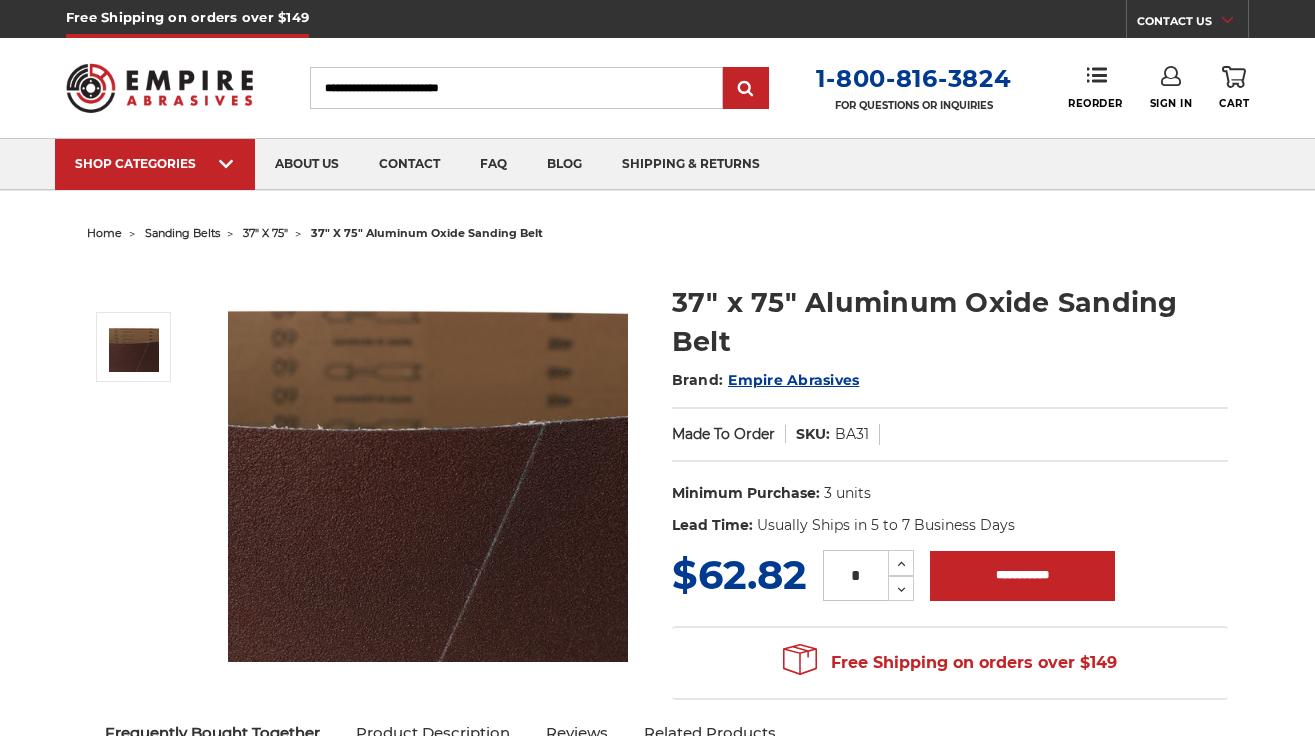 scroll, scrollTop: 0, scrollLeft: 0, axis: both 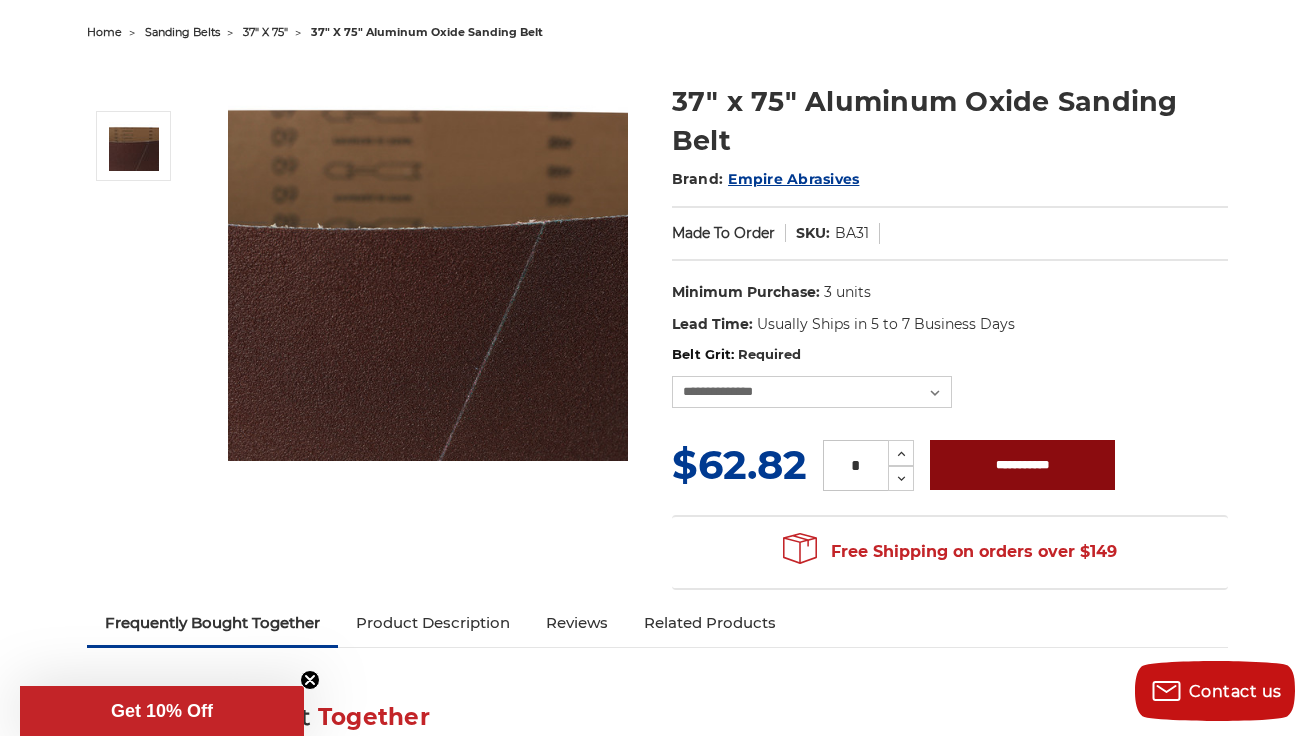 click on "**********" at bounding box center (1022, 465) 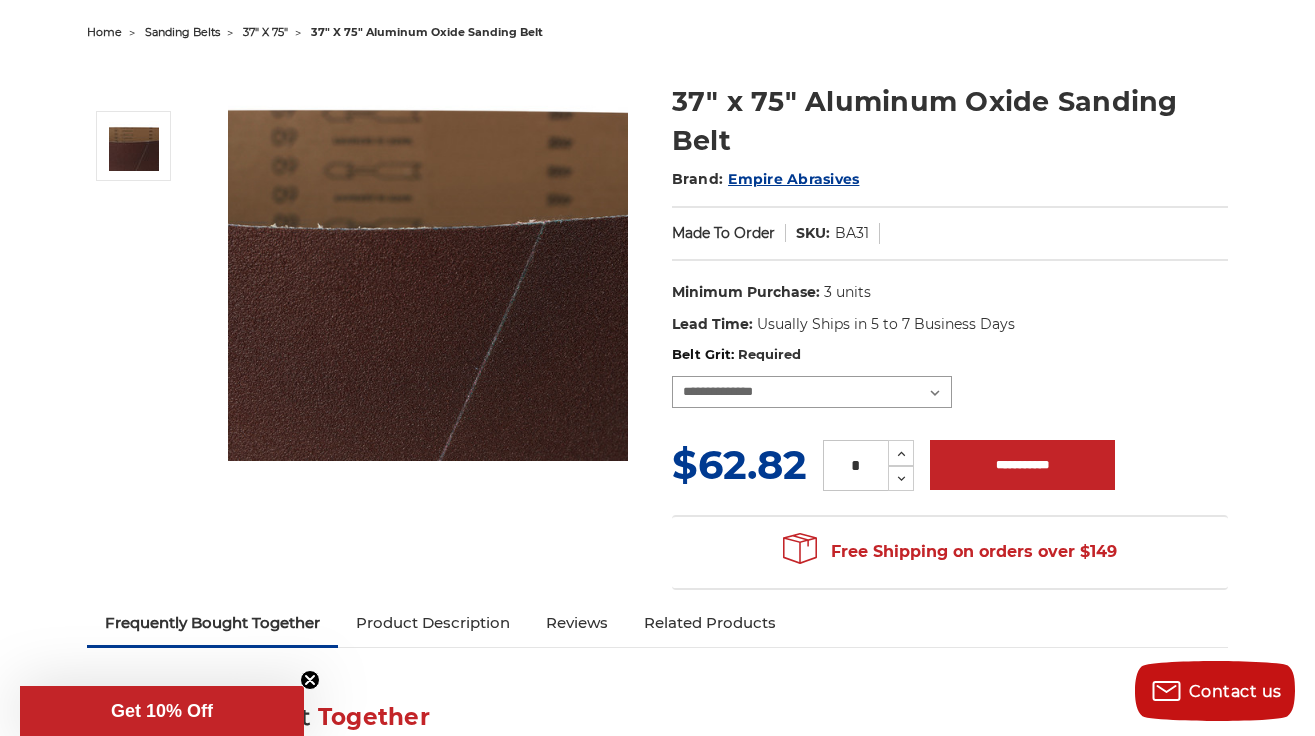 click on "**********" at bounding box center [812, 392] 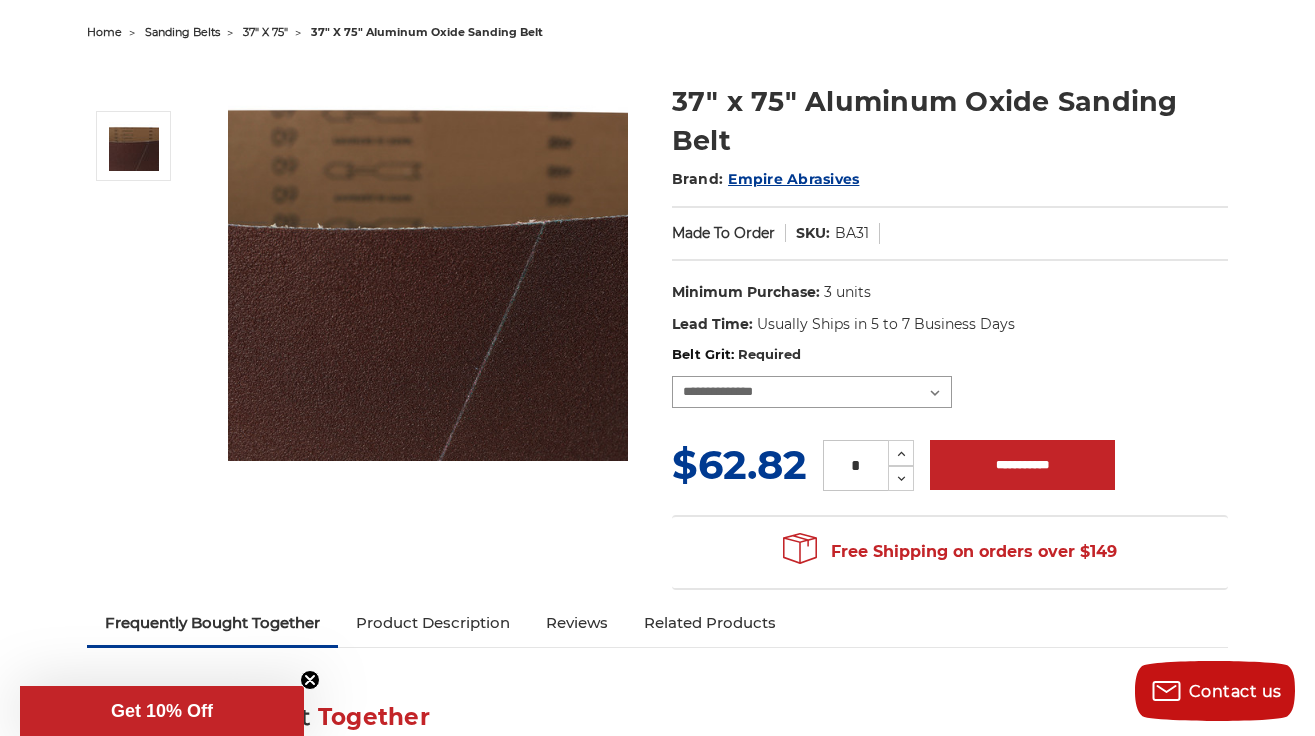 select on "****" 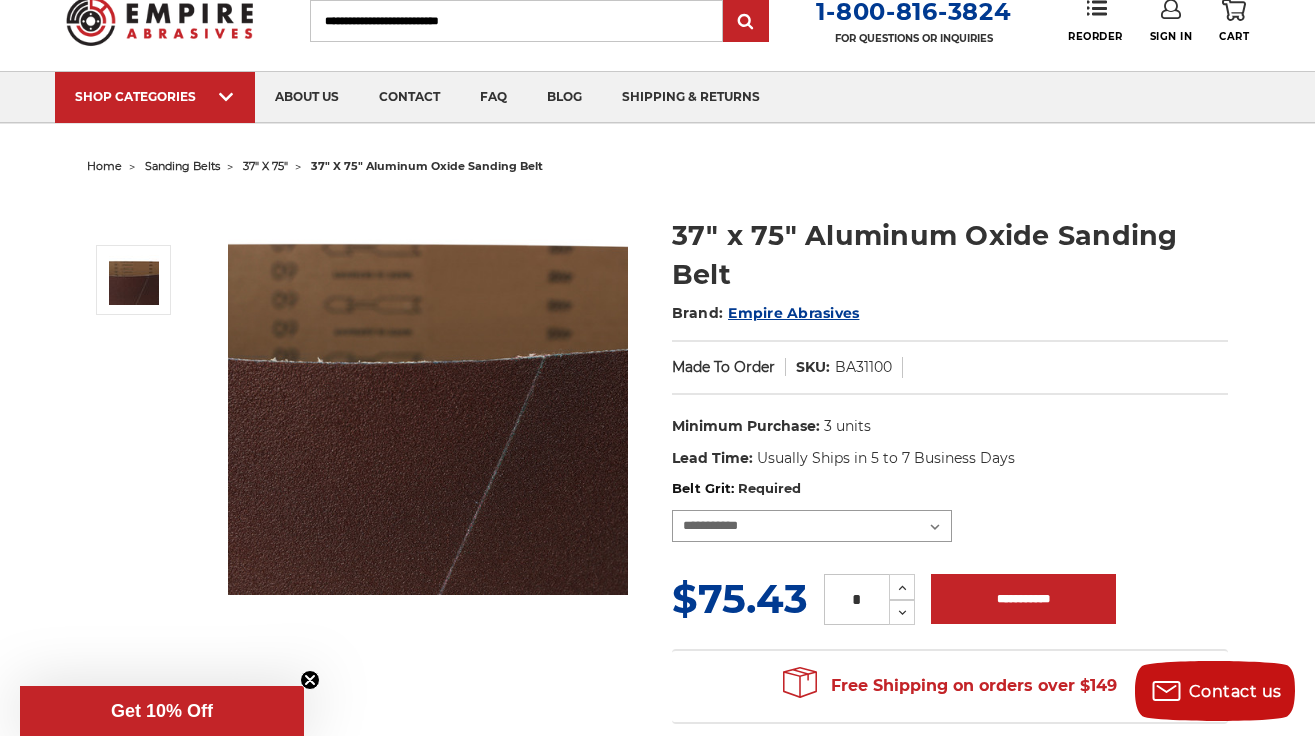 scroll, scrollTop: 81, scrollLeft: 0, axis: vertical 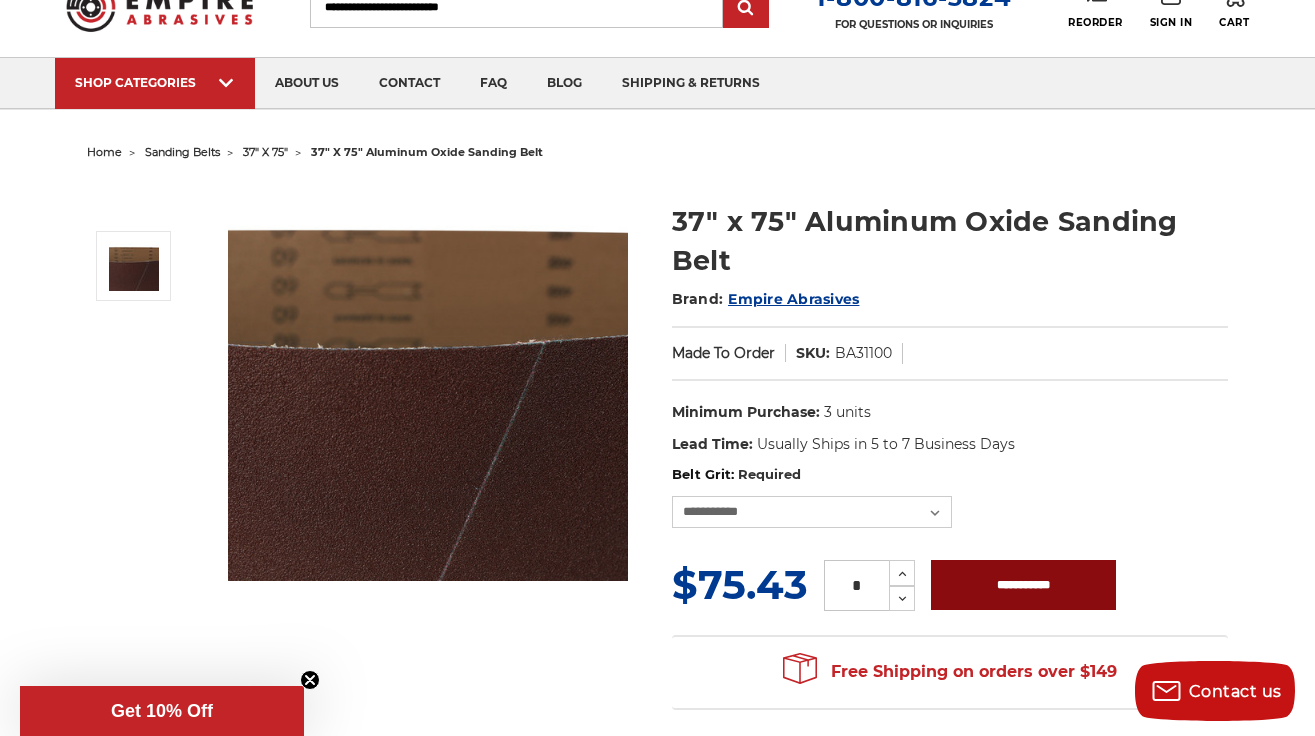 click on "**********" at bounding box center [1023, 585] 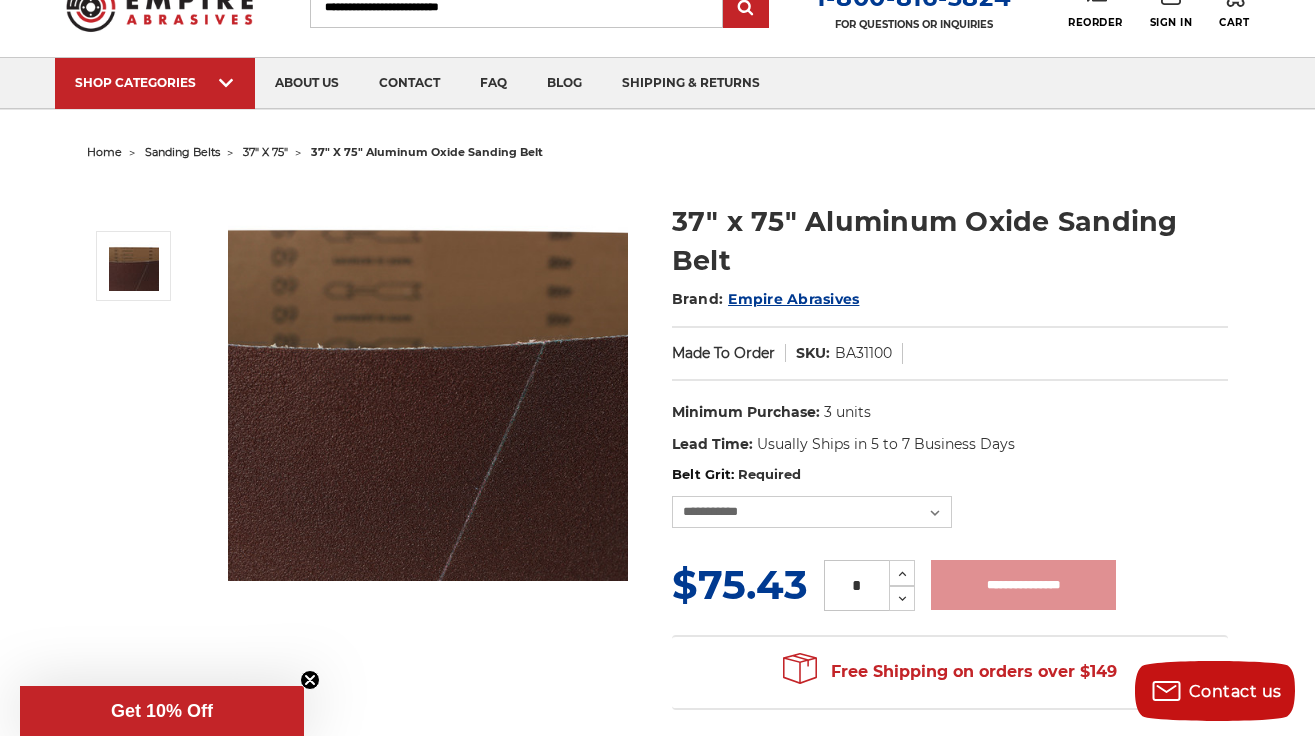 type on "**********" 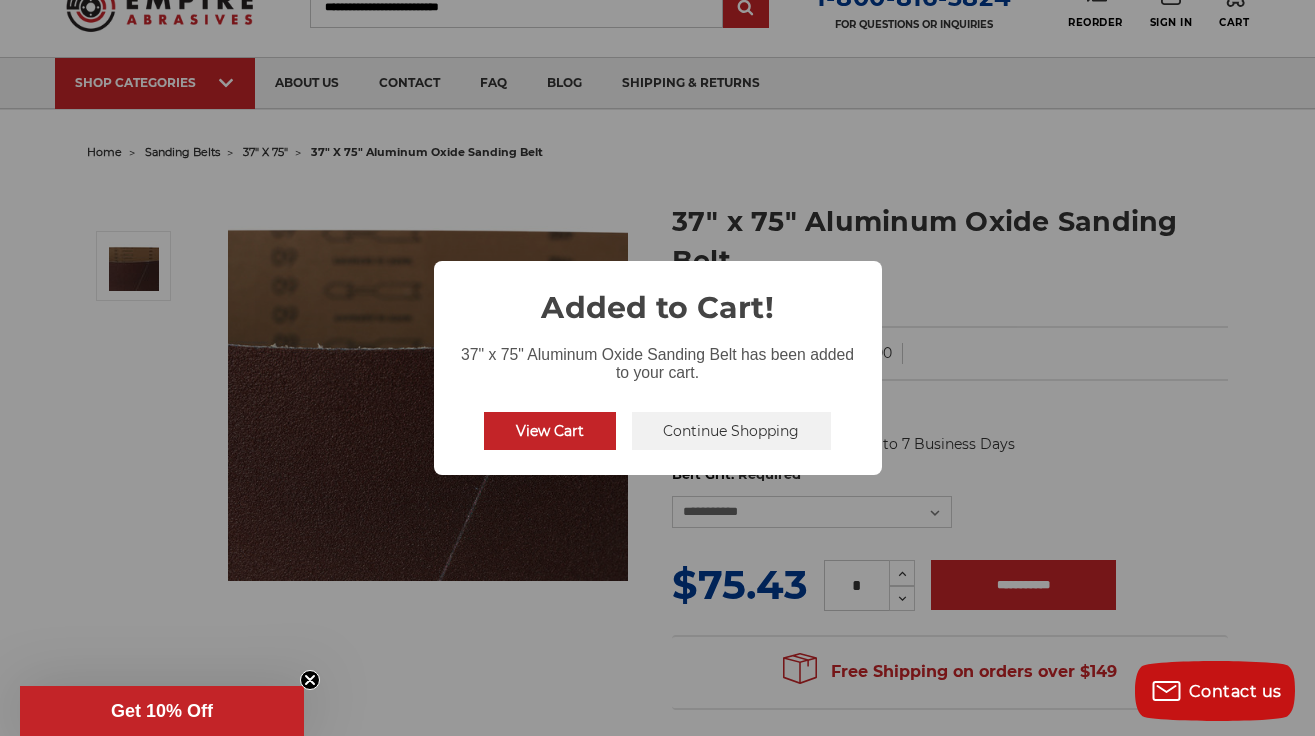 click on "View Cart No Continue Shopping" at bounding box center (658, 431) 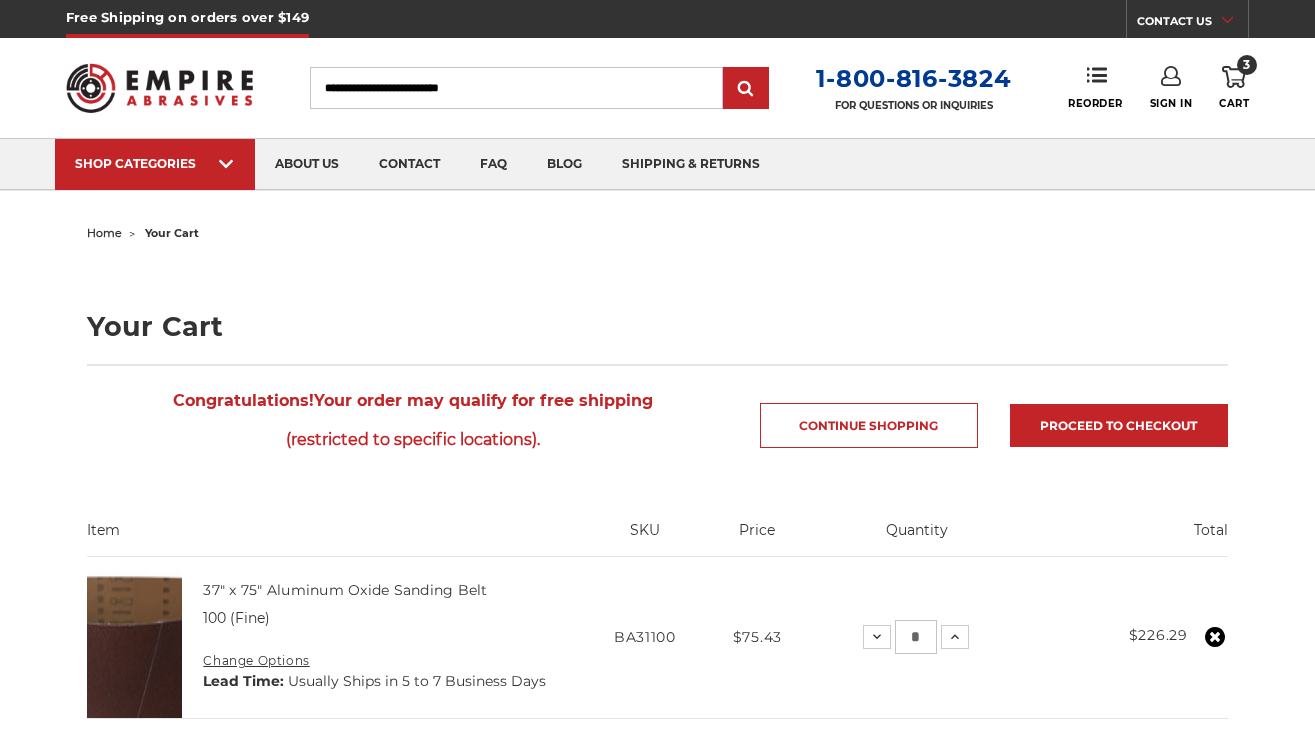 scroll, scrollTop: 0, scrollLeft: 0, axis: both 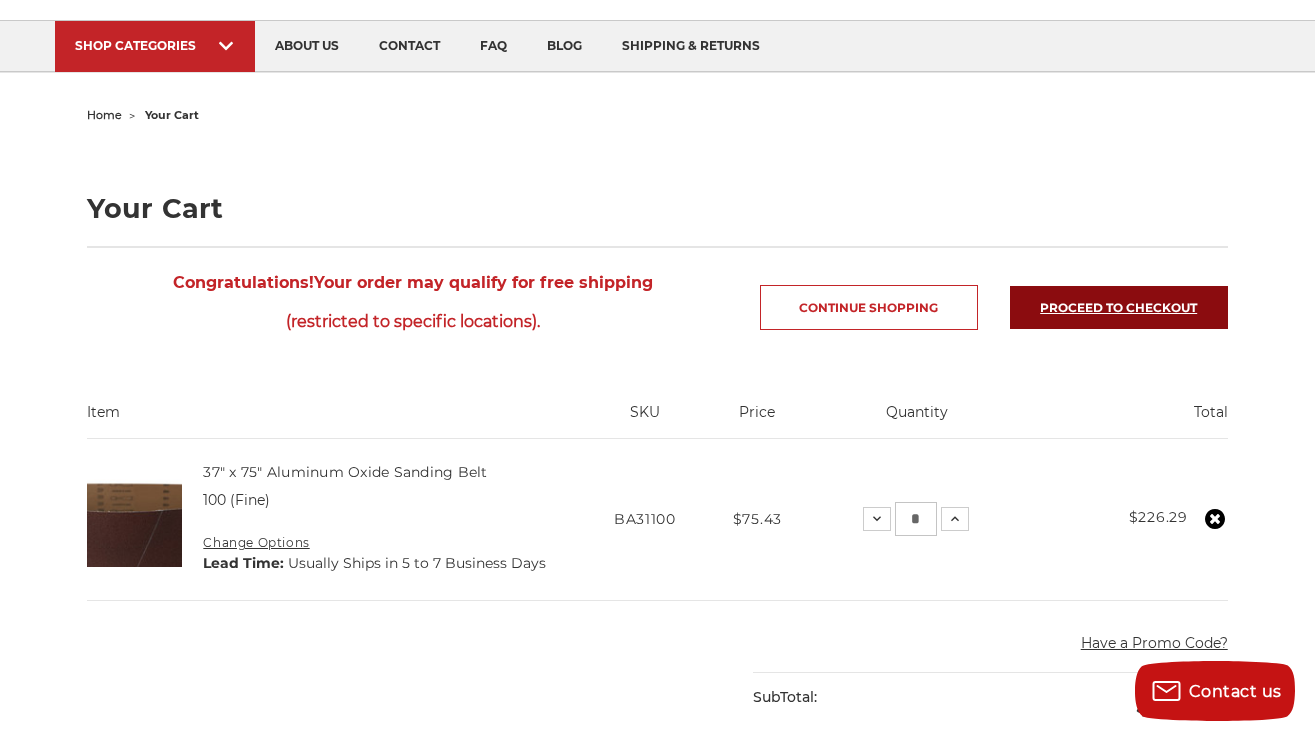 click on "Proceed to checkout" at bounding box center (1119, 307) 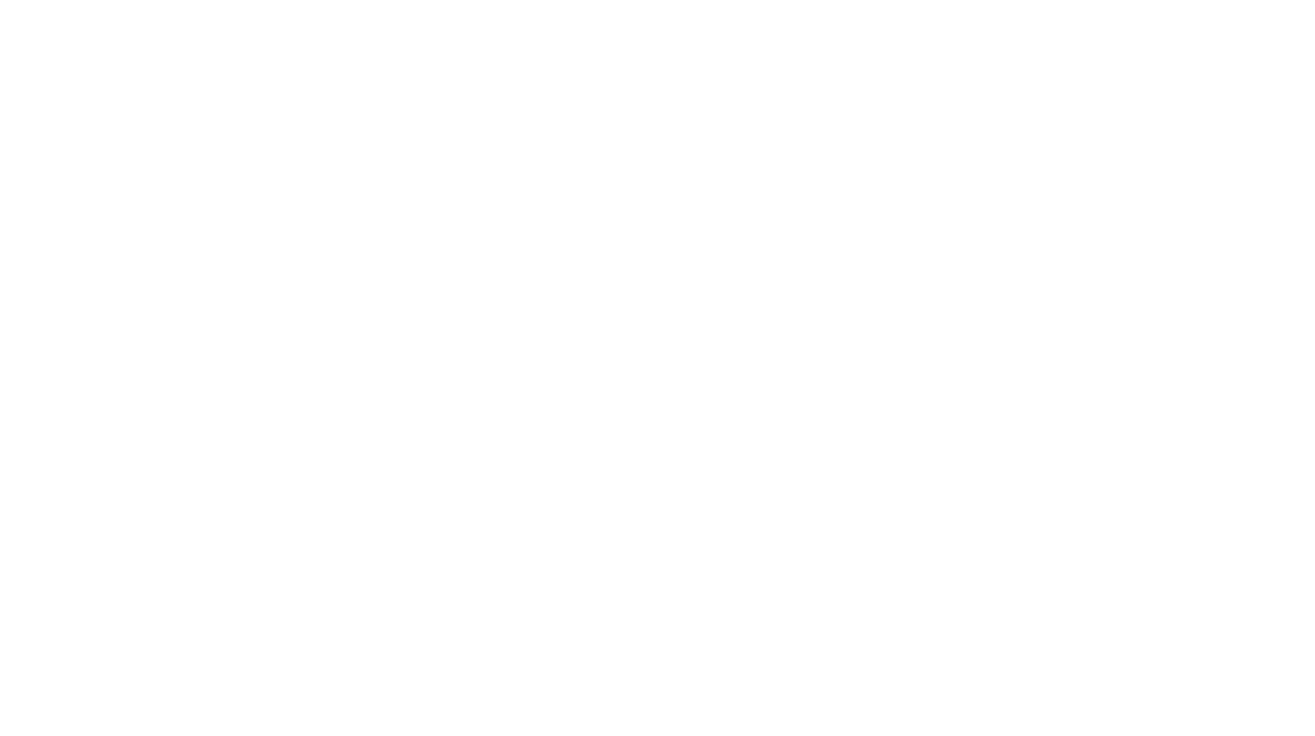 scroll, scrollTop: 0, scrollLeft: 0, axis: both 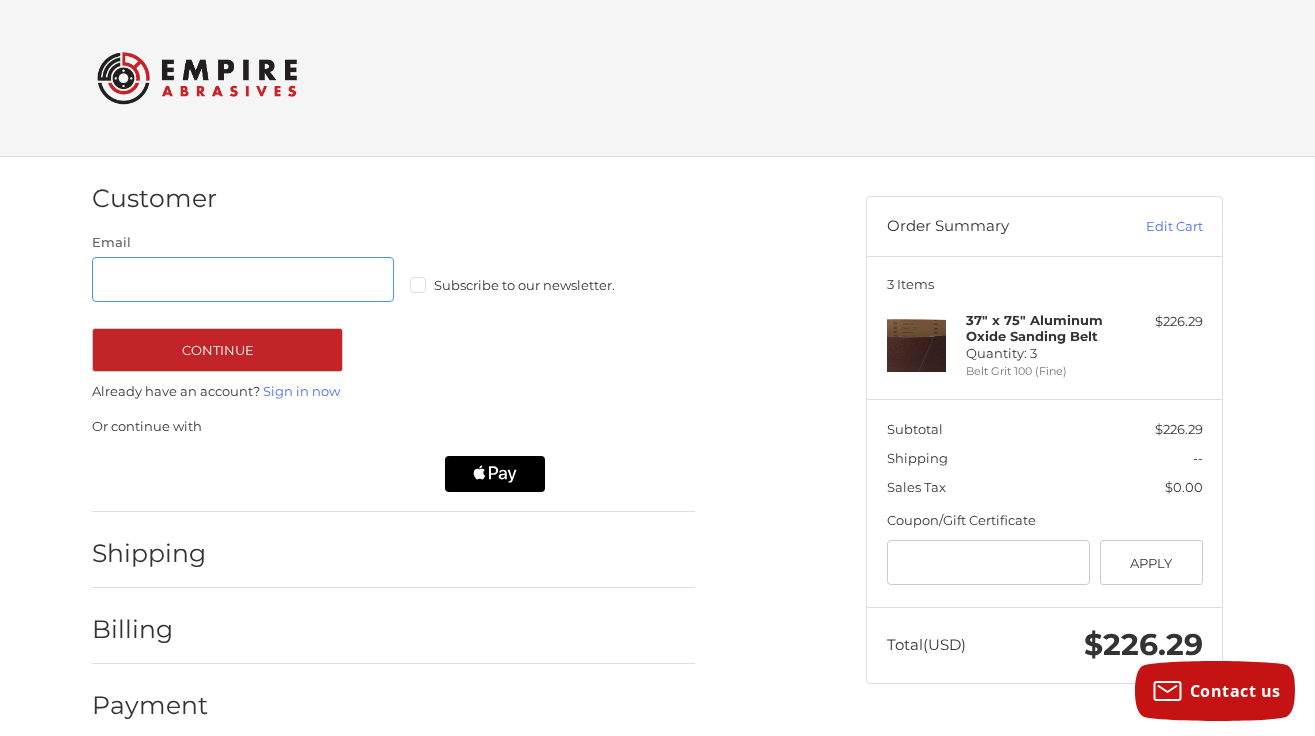 click on "Email" at bounding box center (243, 279) 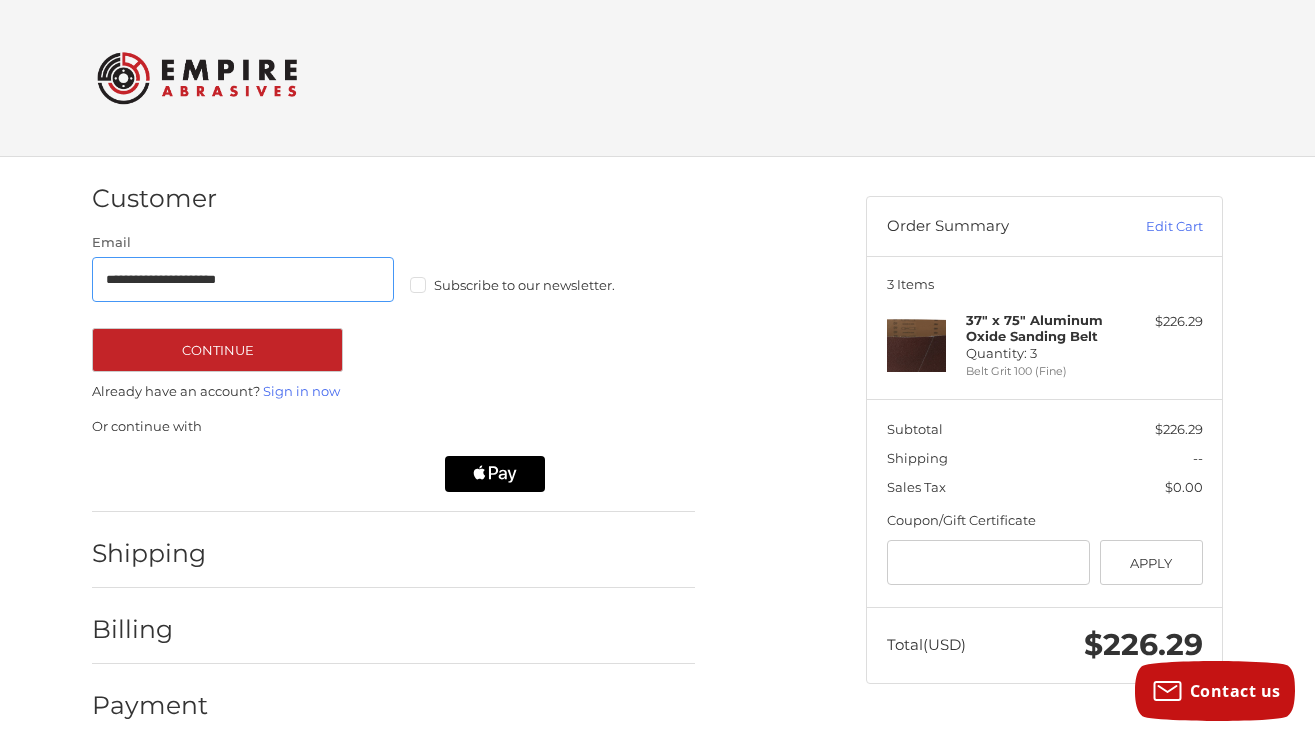 scroll, scrollTop: 23, scrollLeft: 0, axis: vertical 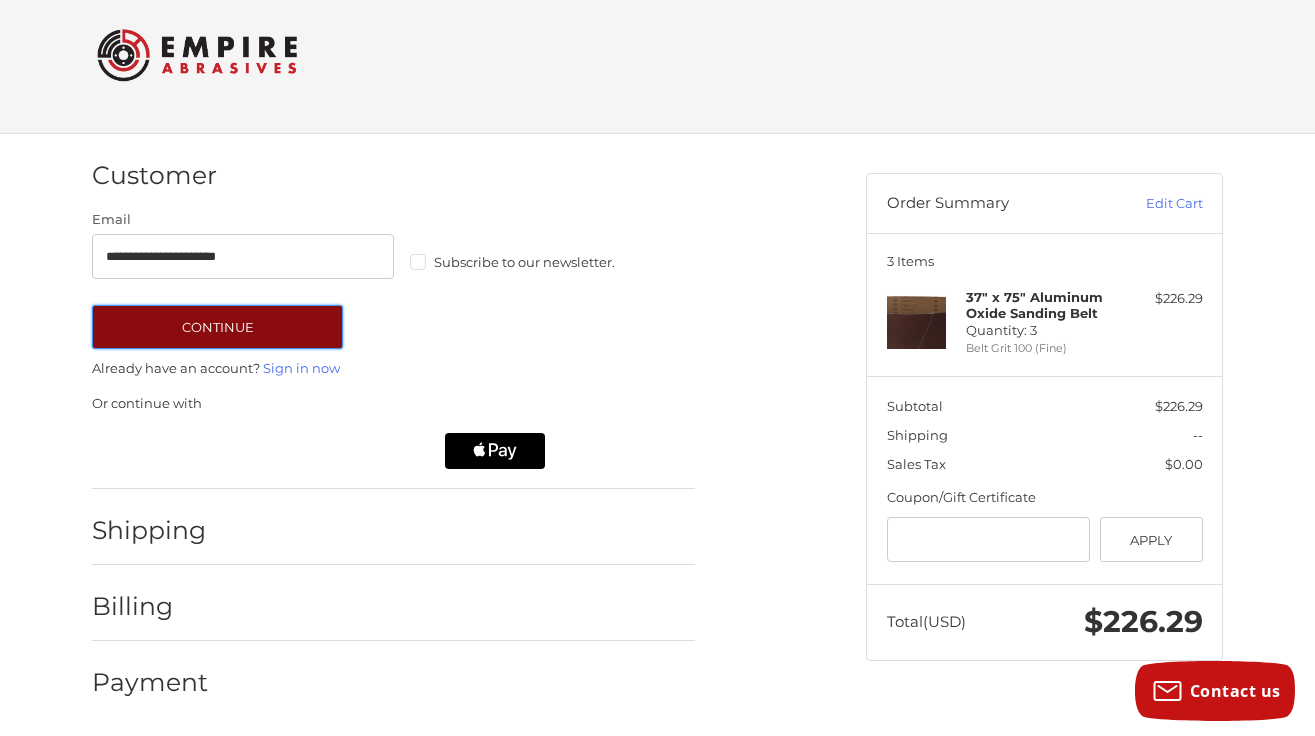 click on "Continue" at bounding box center (217, 327) 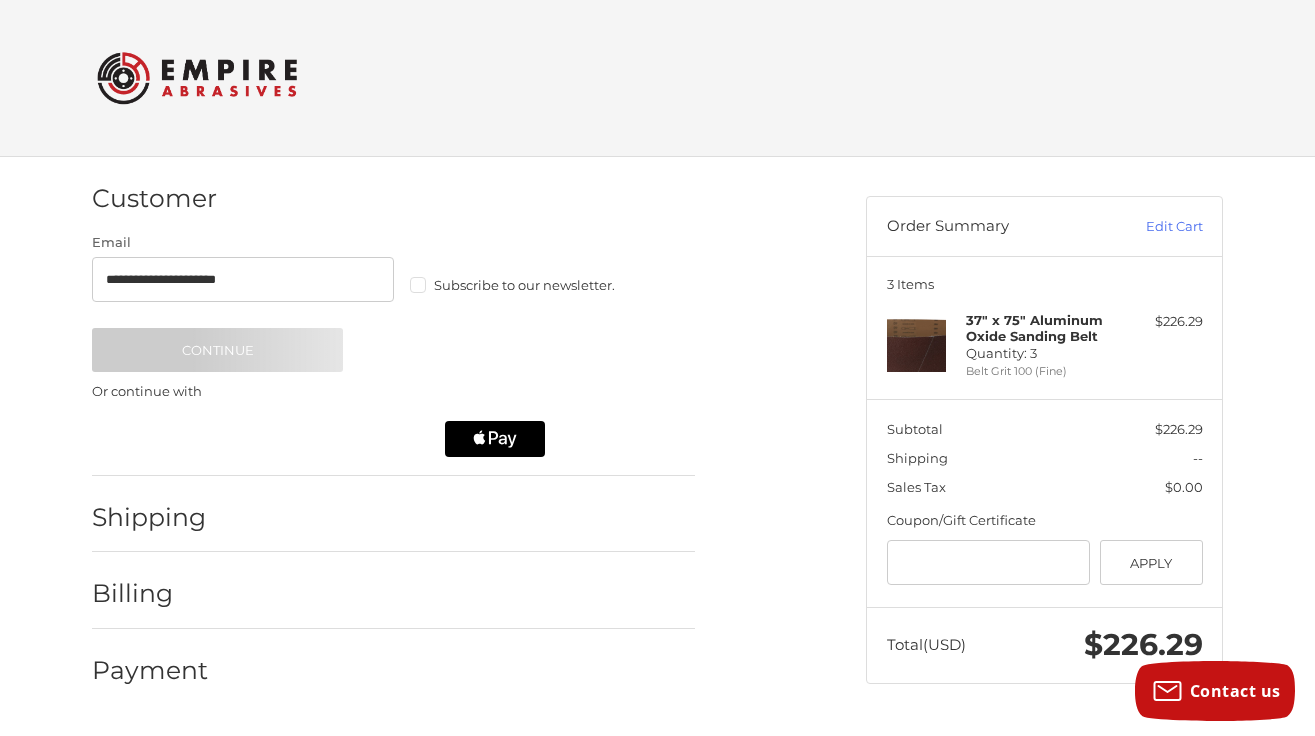scroll, scrollTop: 0, scrollLeft: 0, axis: both 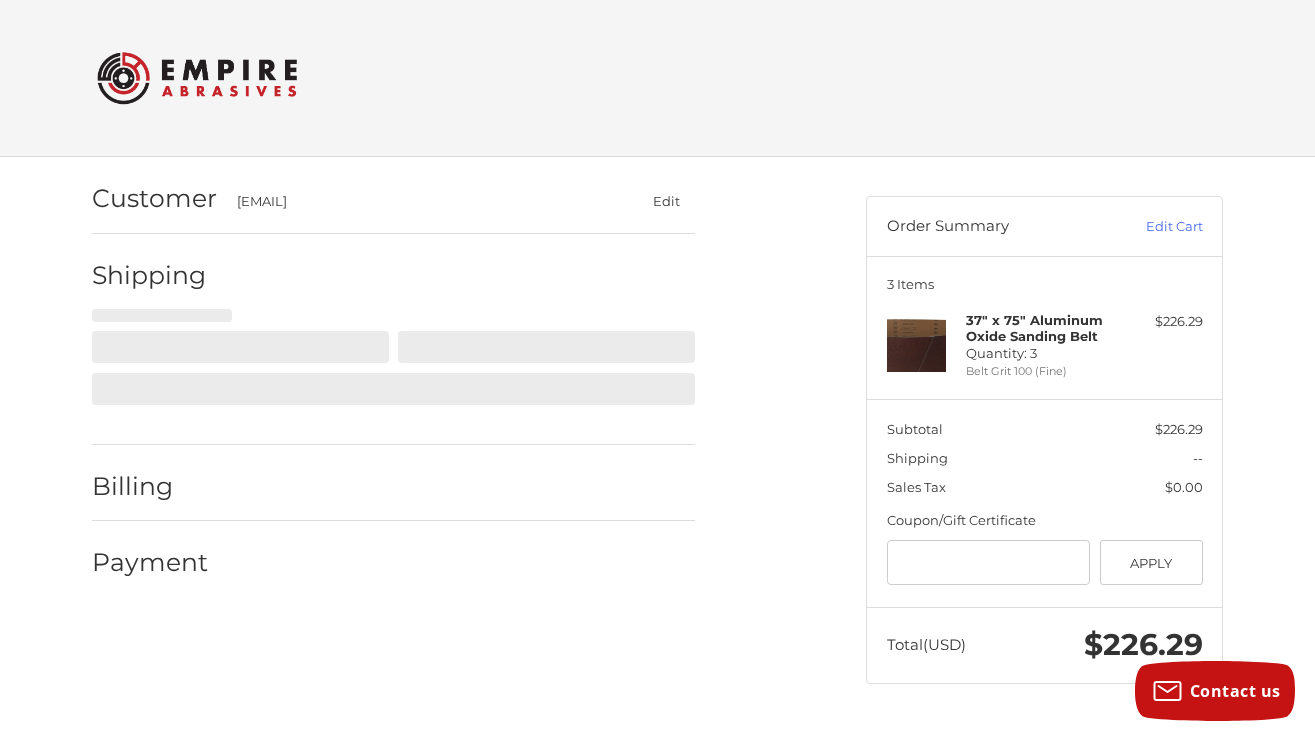 select on "**" 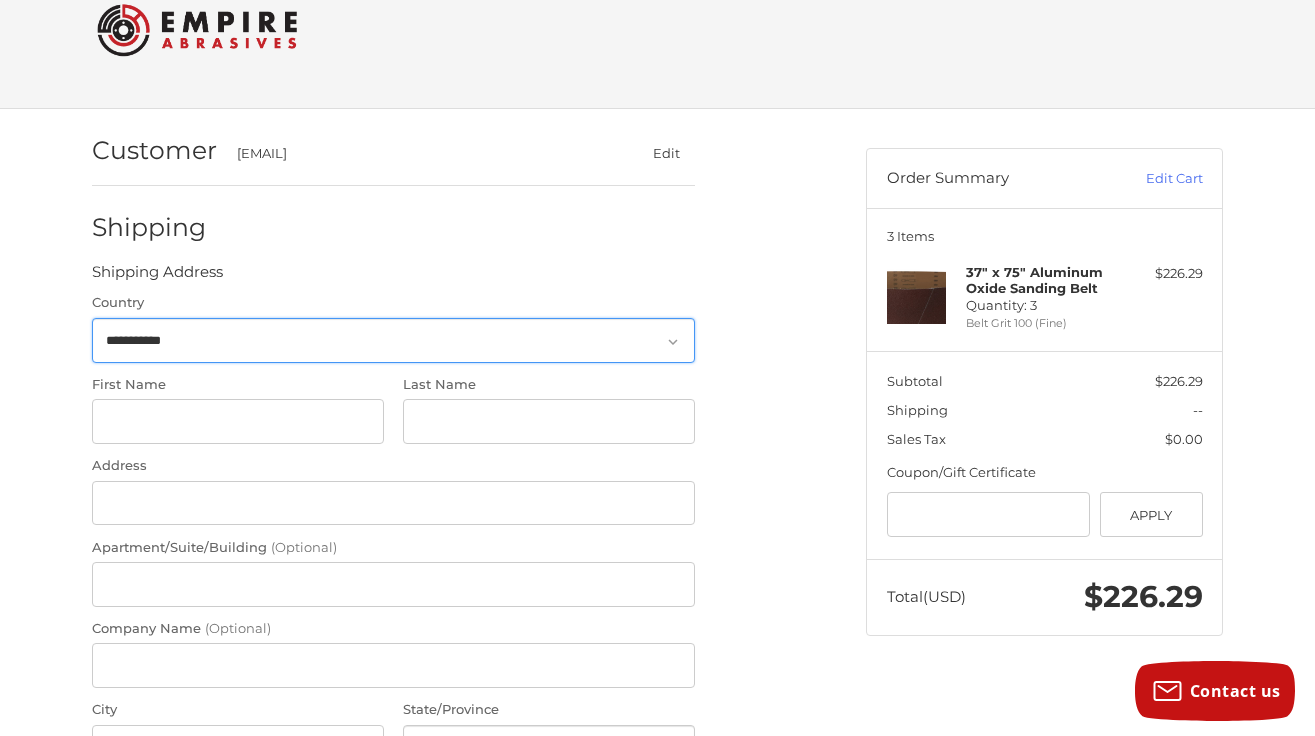 scroll, scrollTop: 88, scrollLeft: 0, axis: vertical 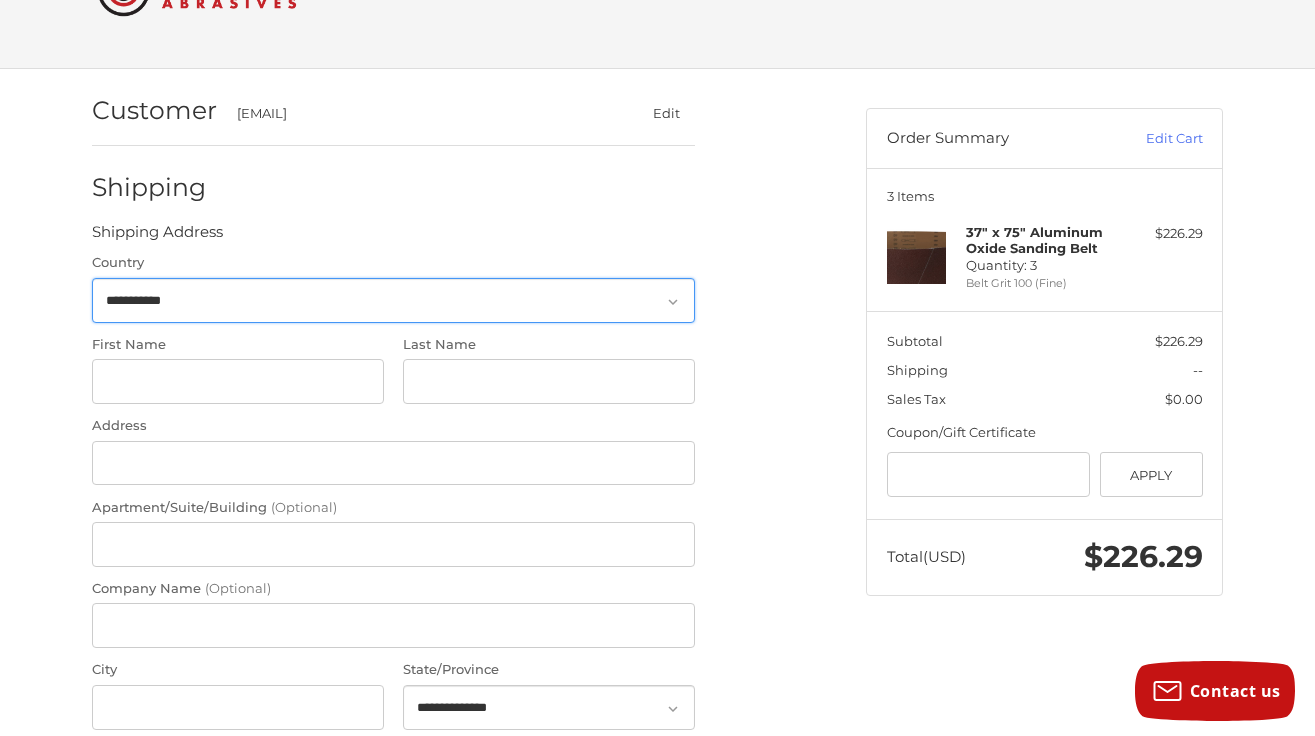 click on "**********" at bounding box center (393, 300) 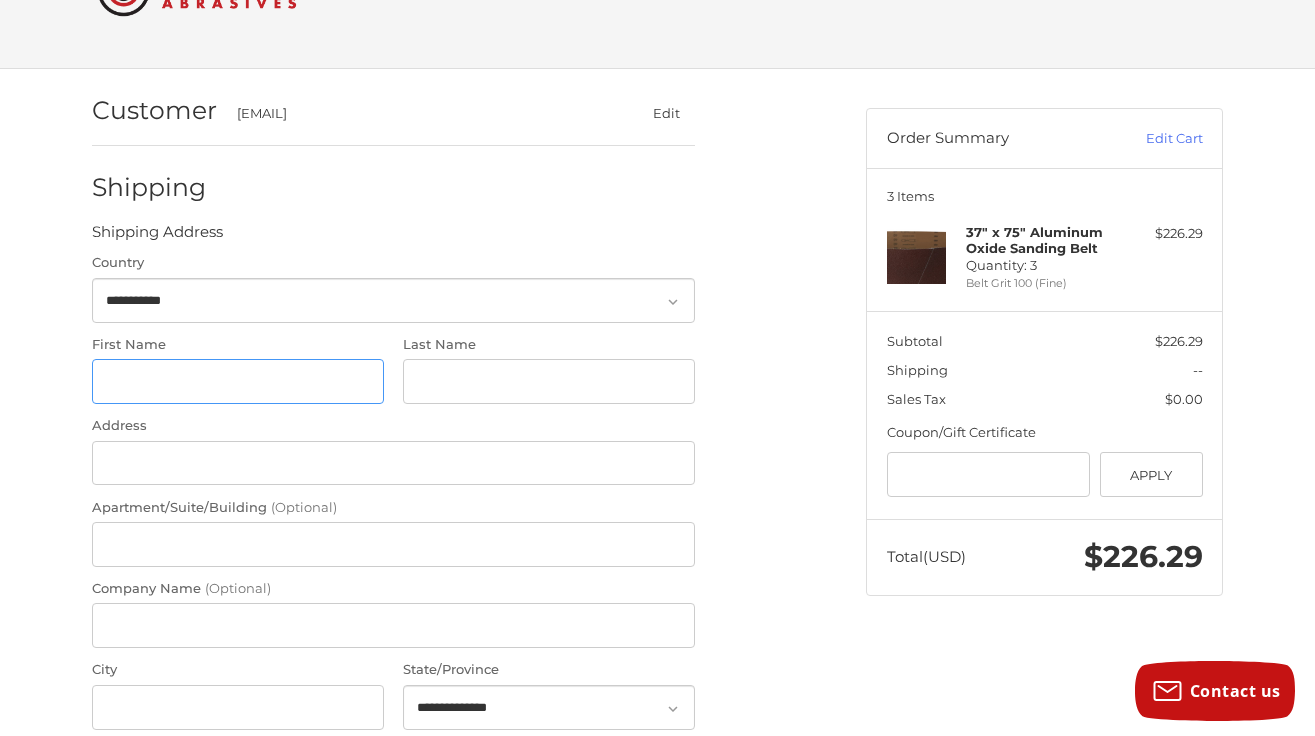 click on "First Name" at bounding box center (238, 381) 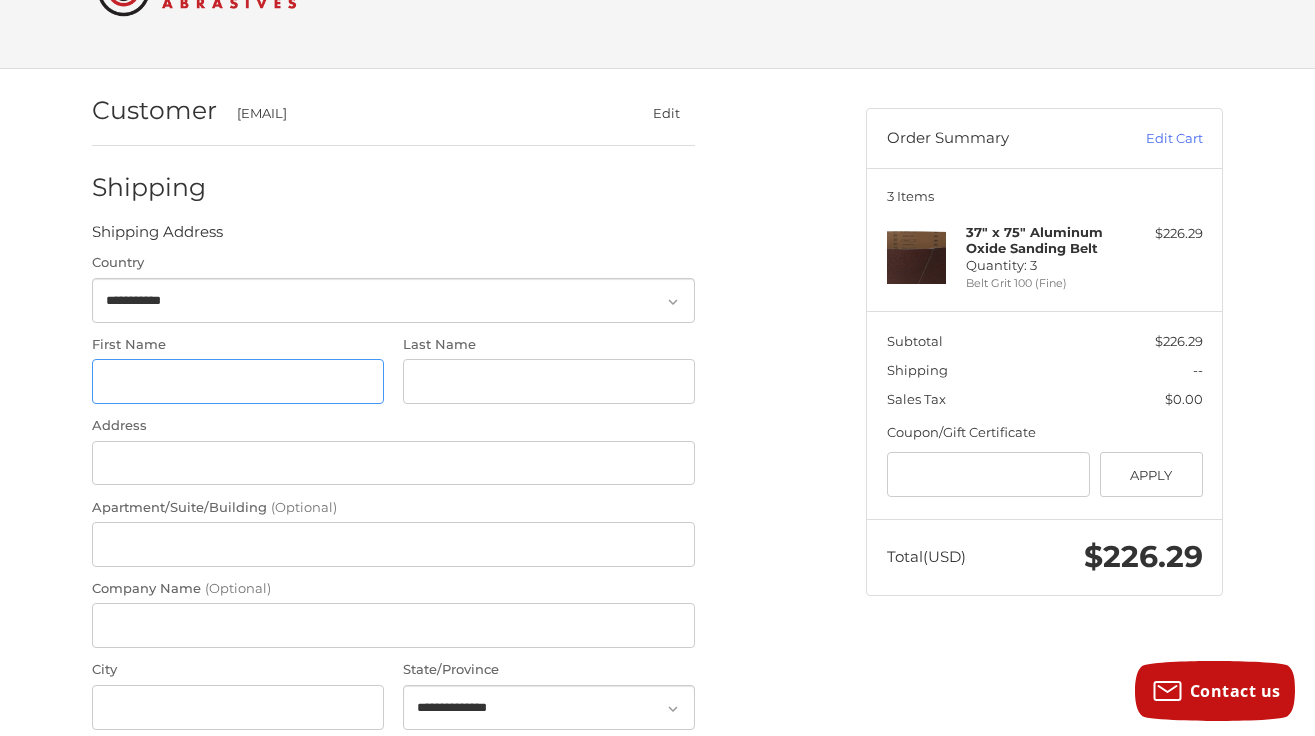 type on "*******" 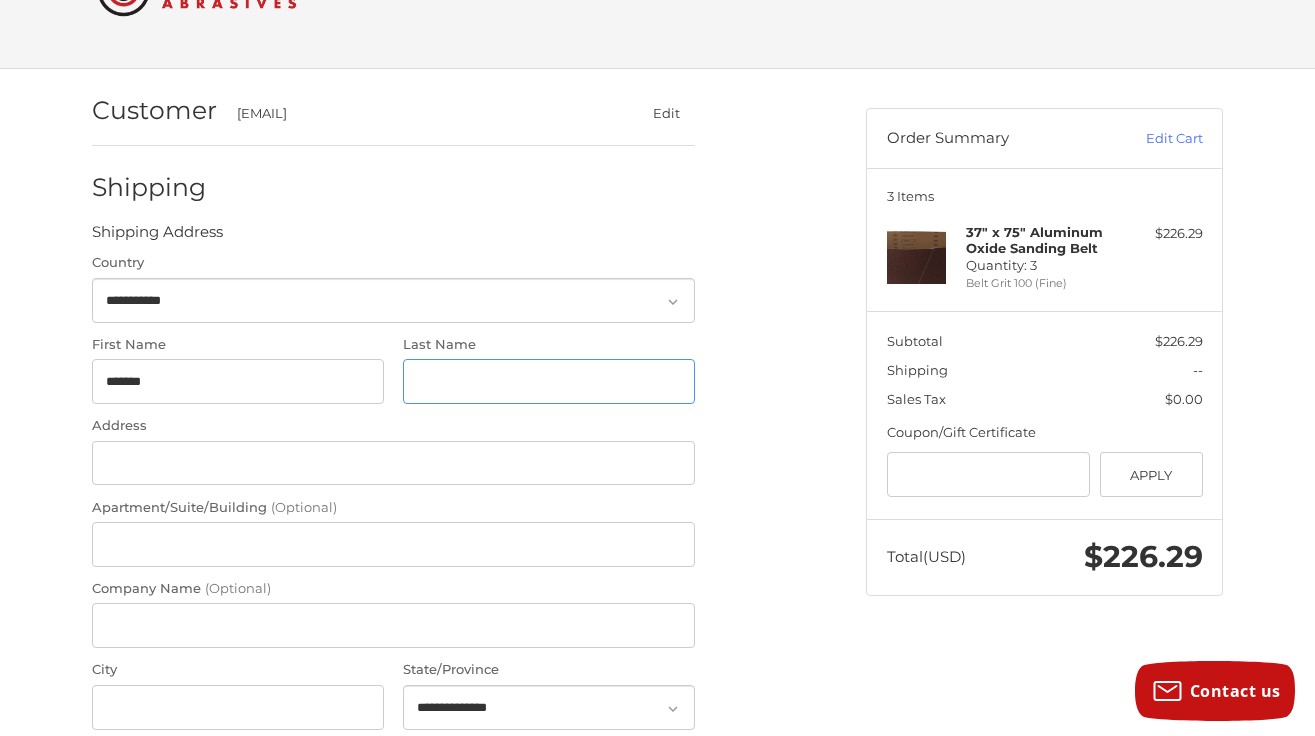 type on "*********" 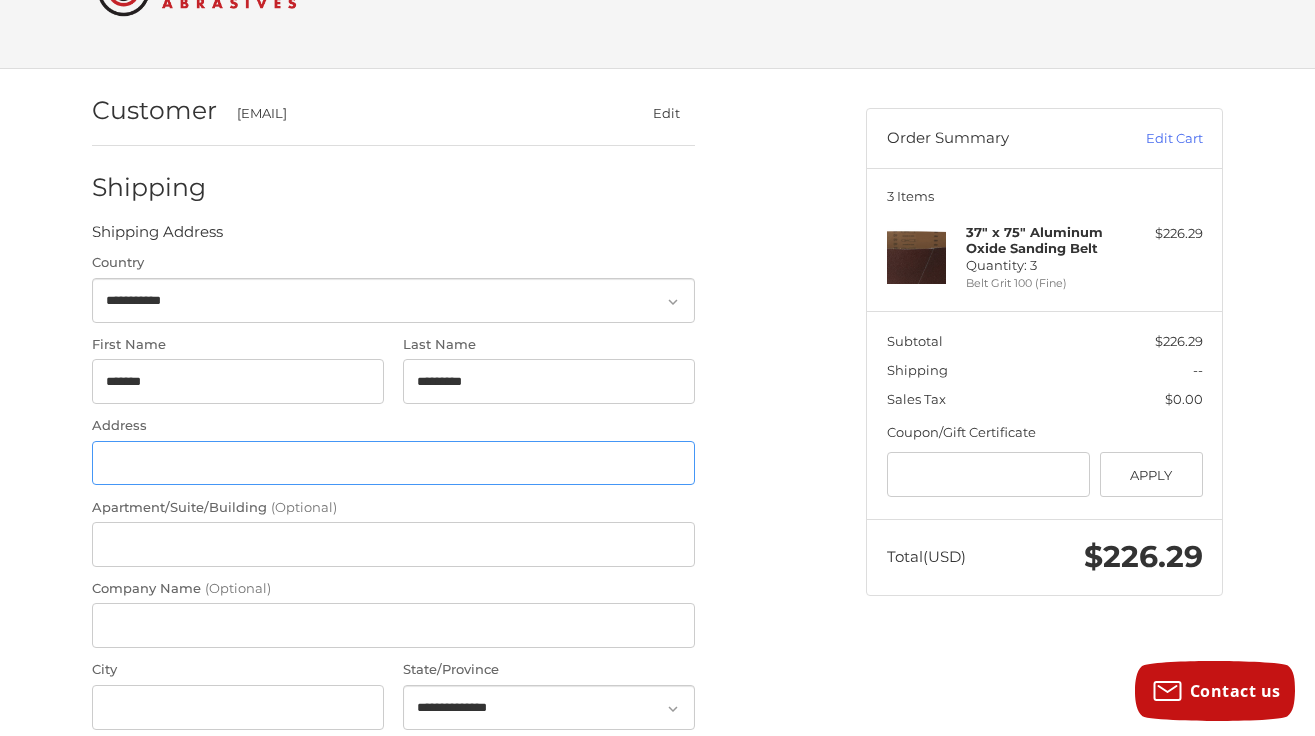 type on "**********" 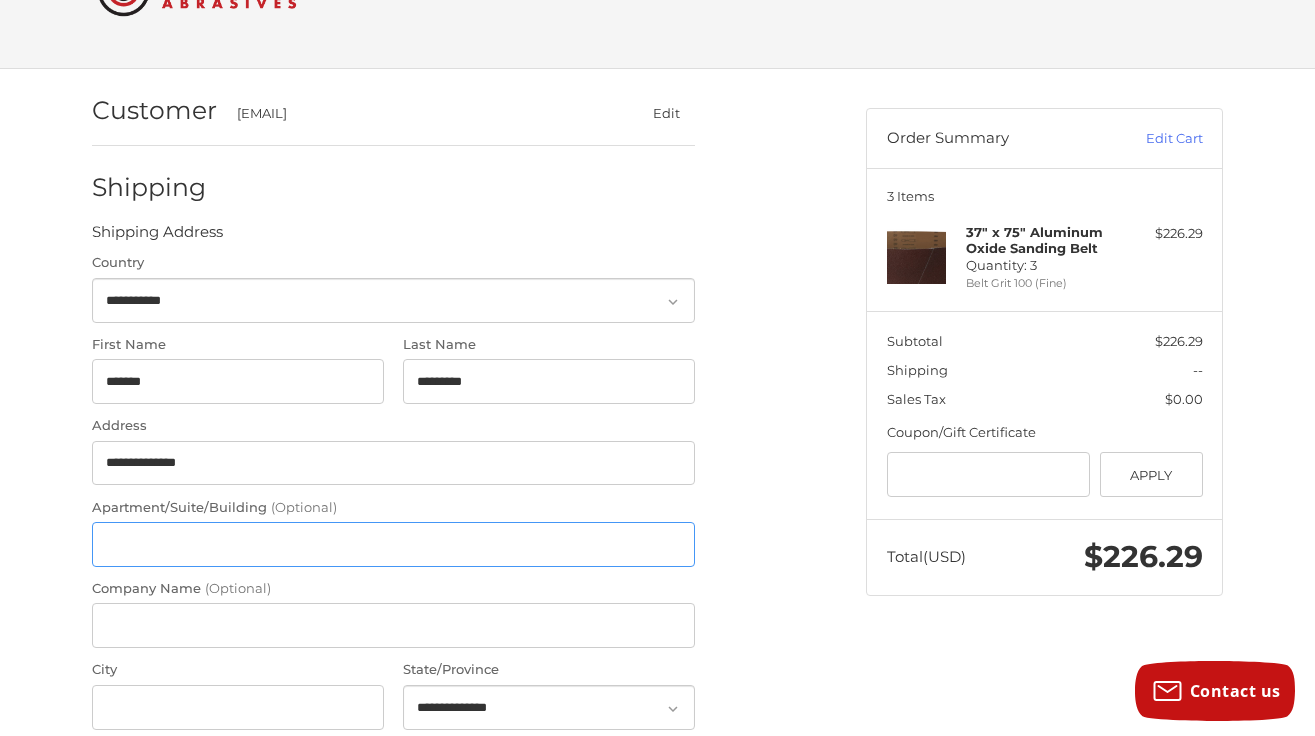 type on "**********" 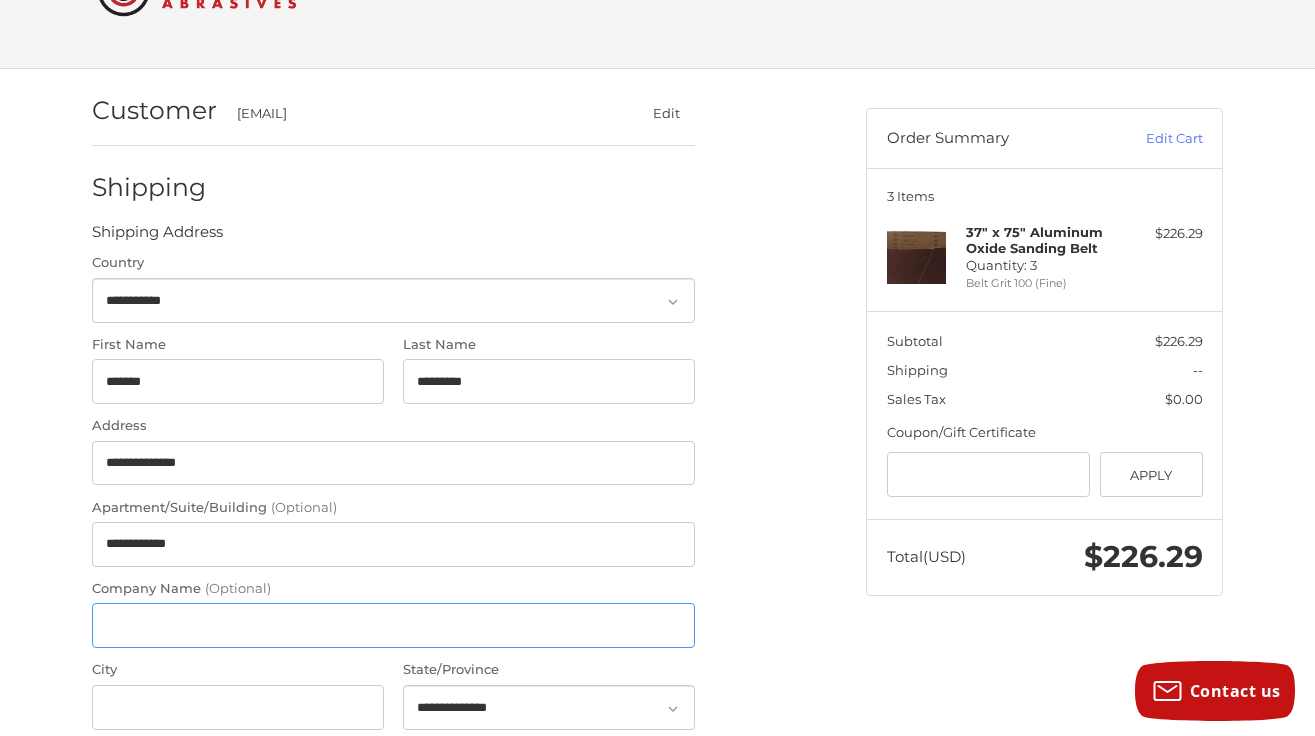 type on "**********" 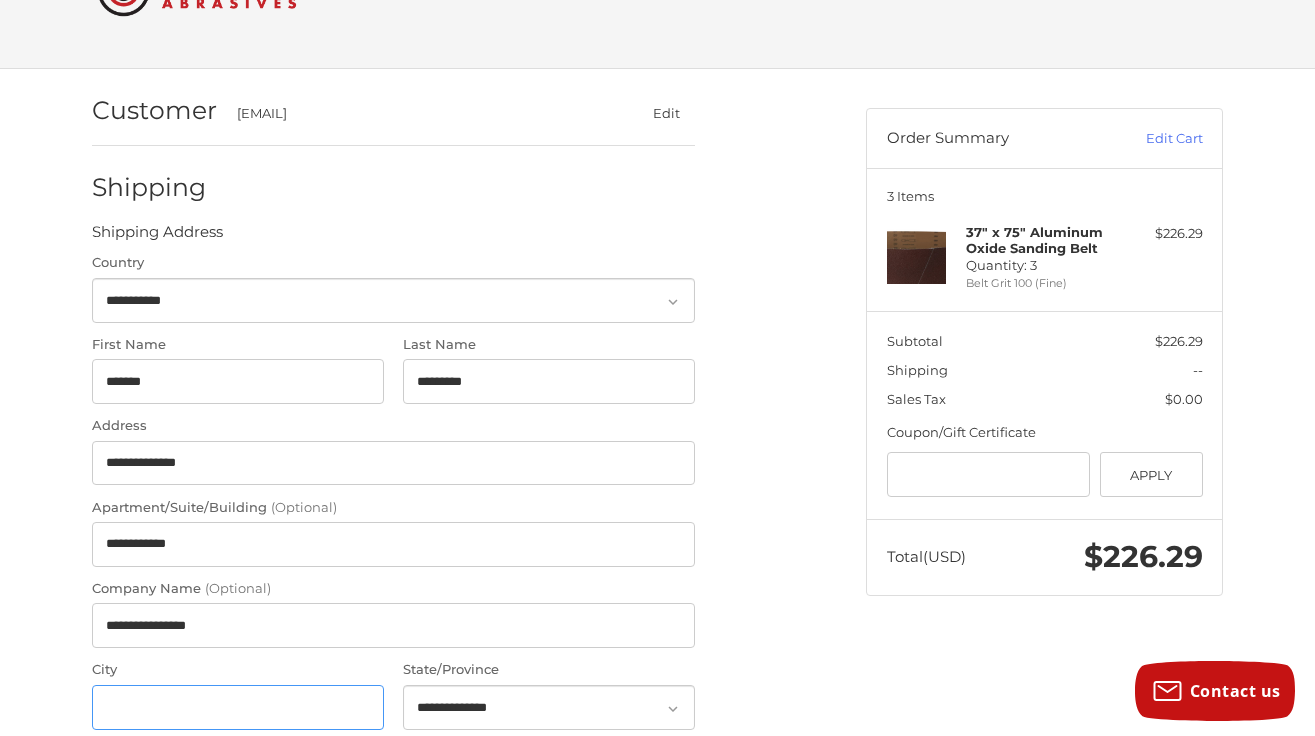 type on "**********" 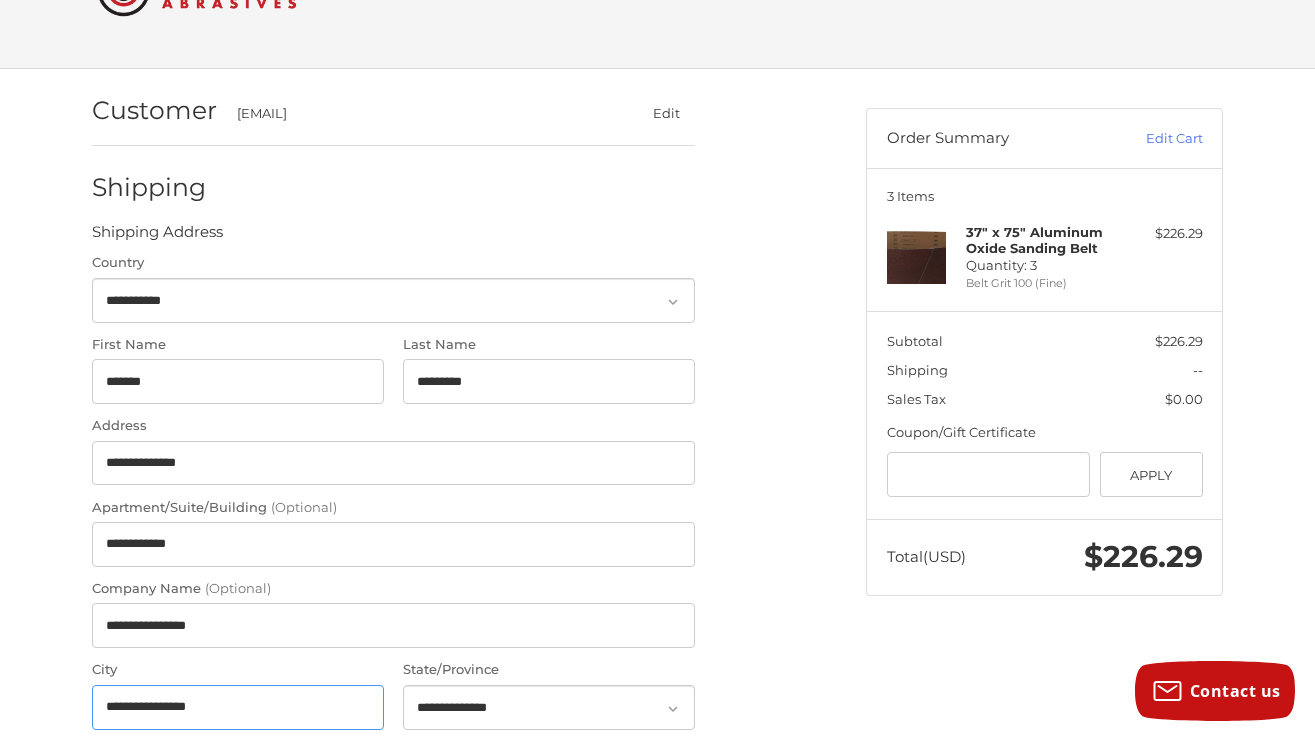 select on "**" 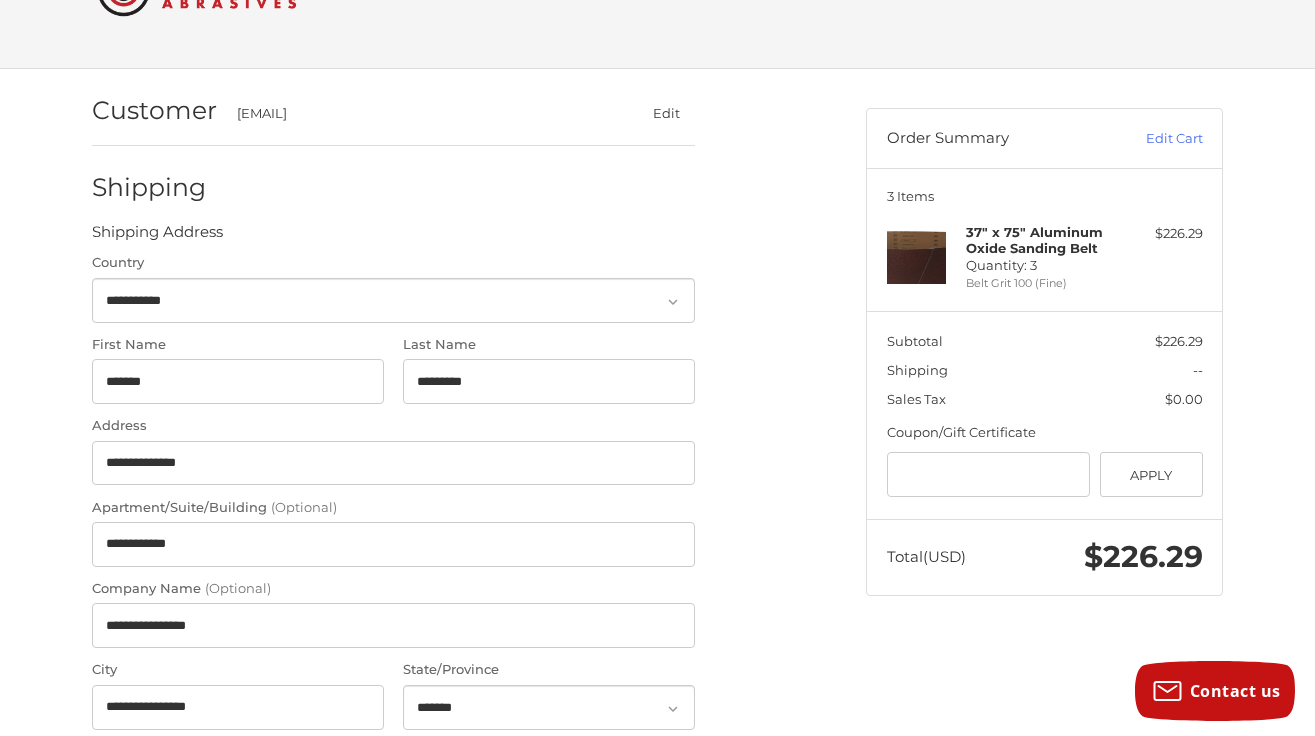 type on "*****" 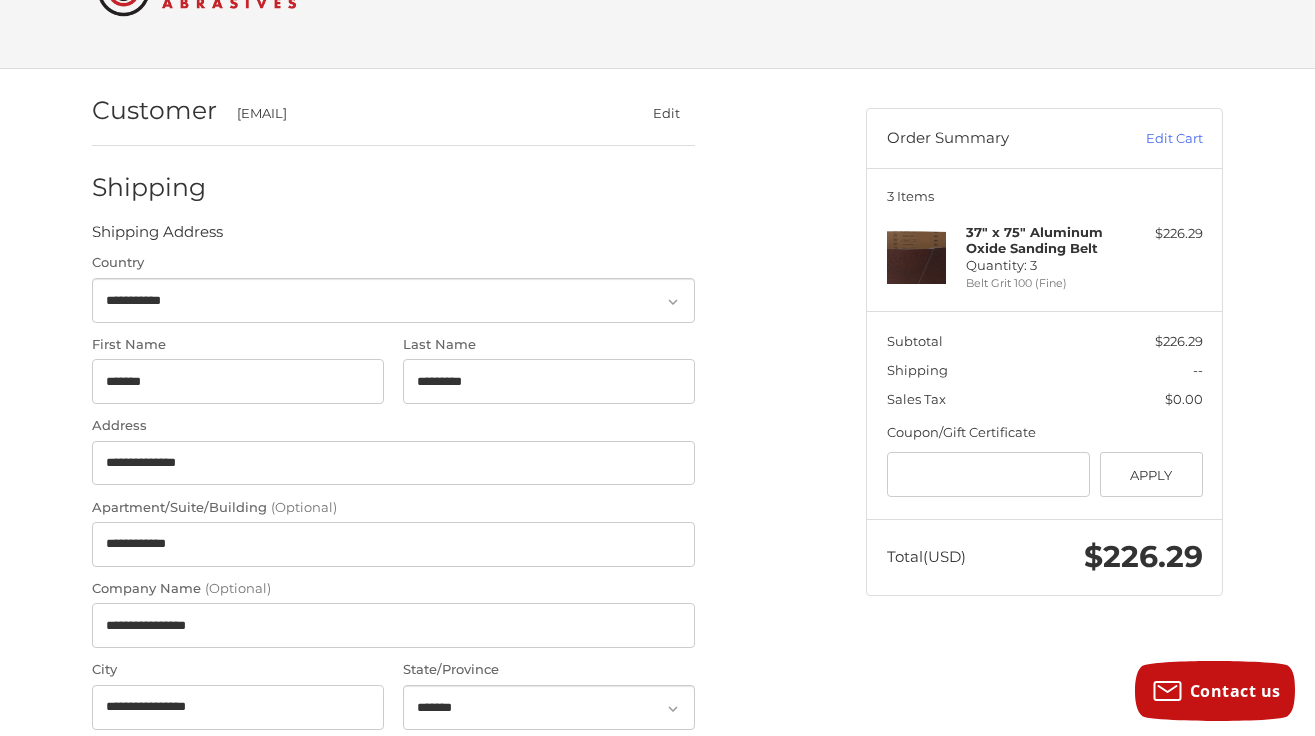 type on "**********" 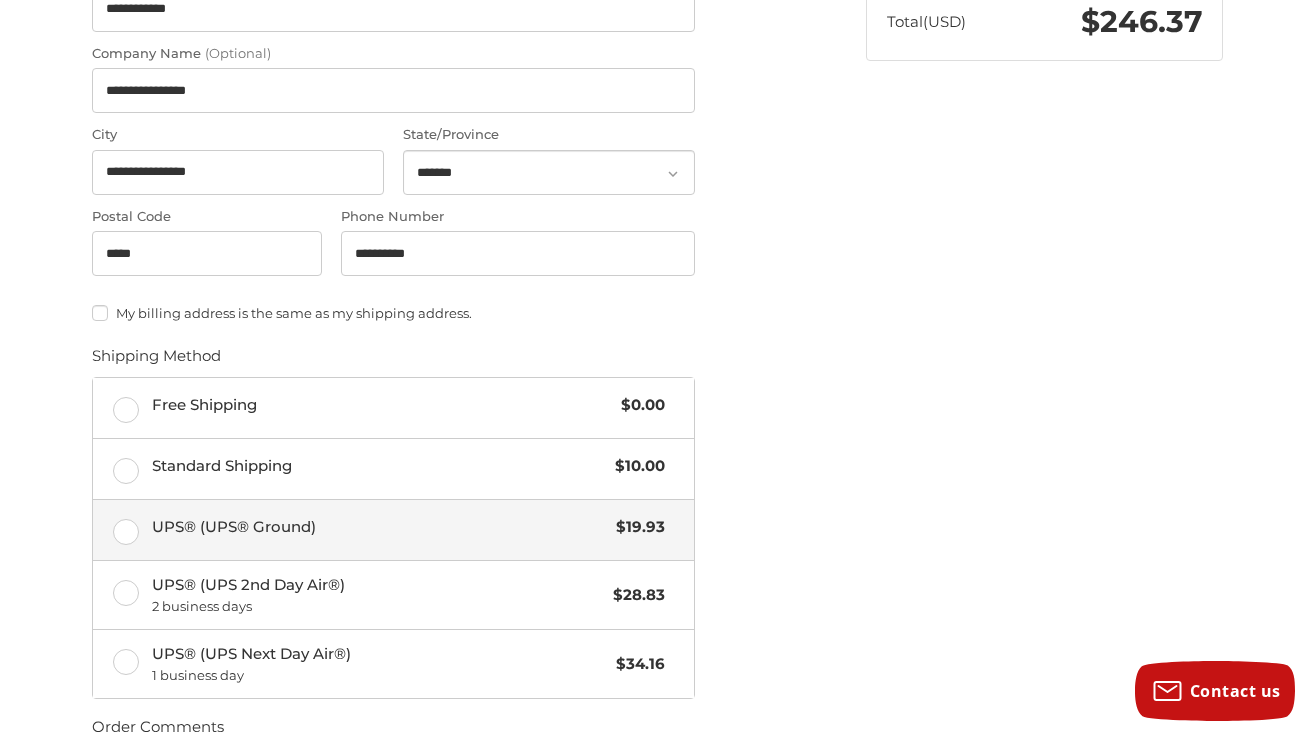 scroll, scrollTop: 650, scrollLeft: 0, axis: vertical 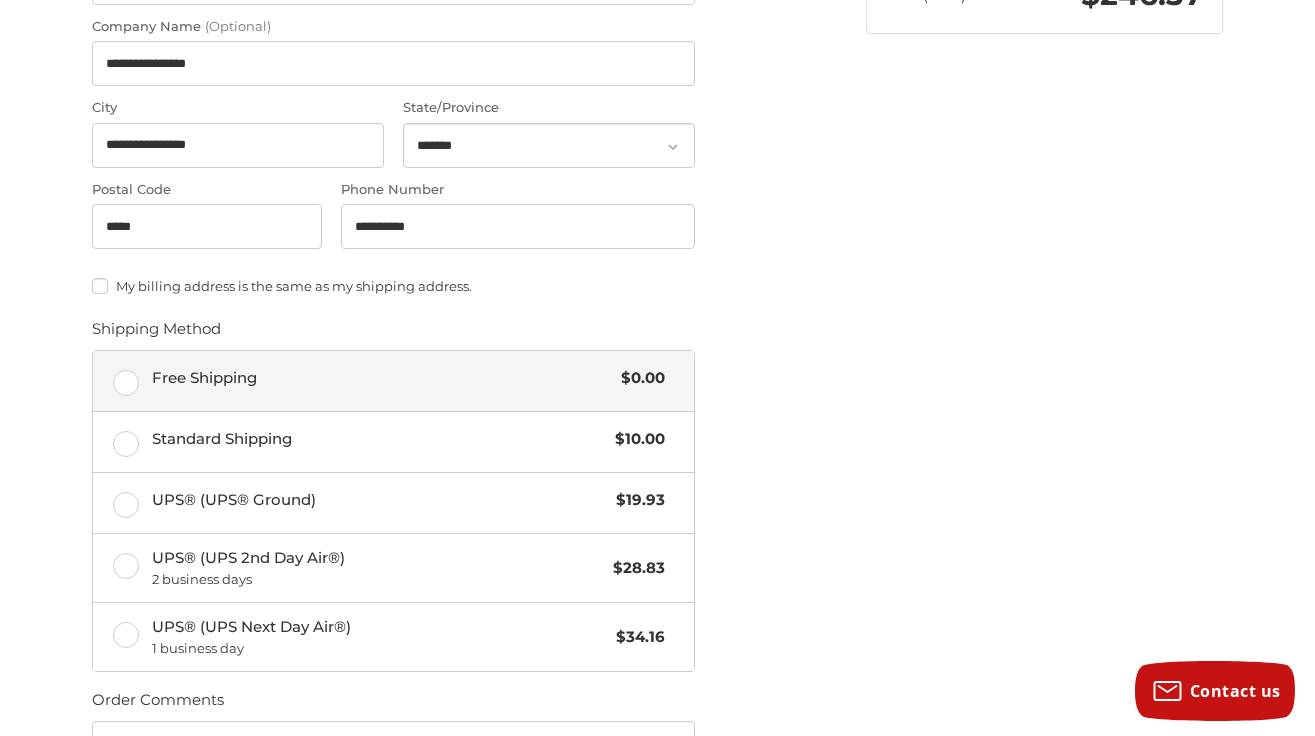 click on "Free Shipping $0.00" at bounding box center (393, 381) 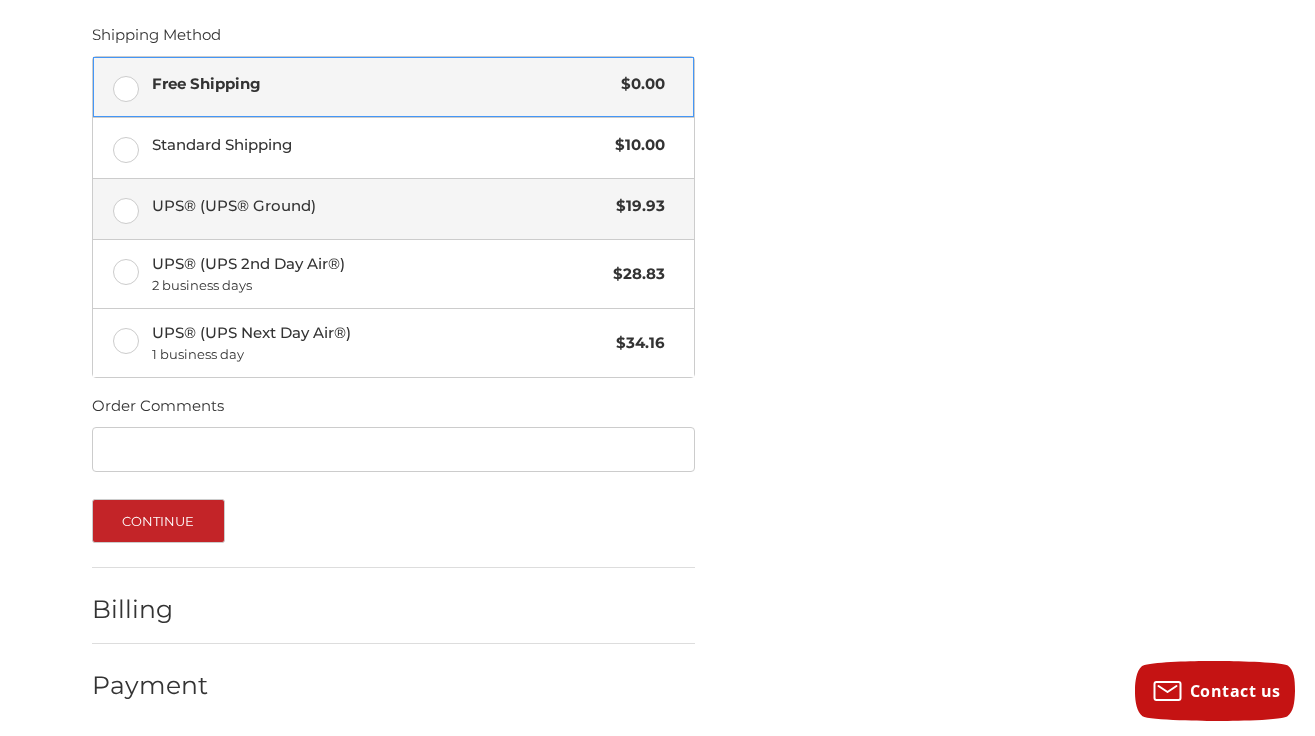 scroll, scrollTop: 947, scrollLeft: 0, axis: vertical 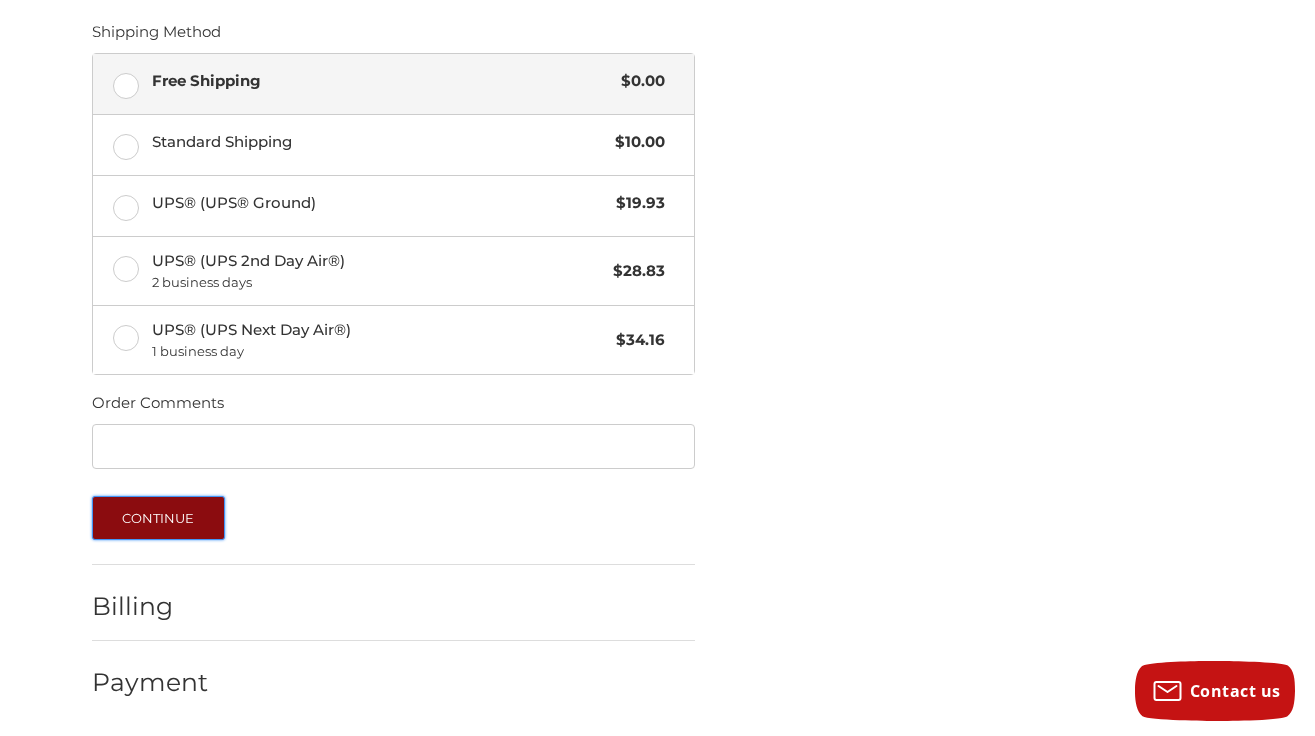 click on "Continue" at bounding box center (158, 518) 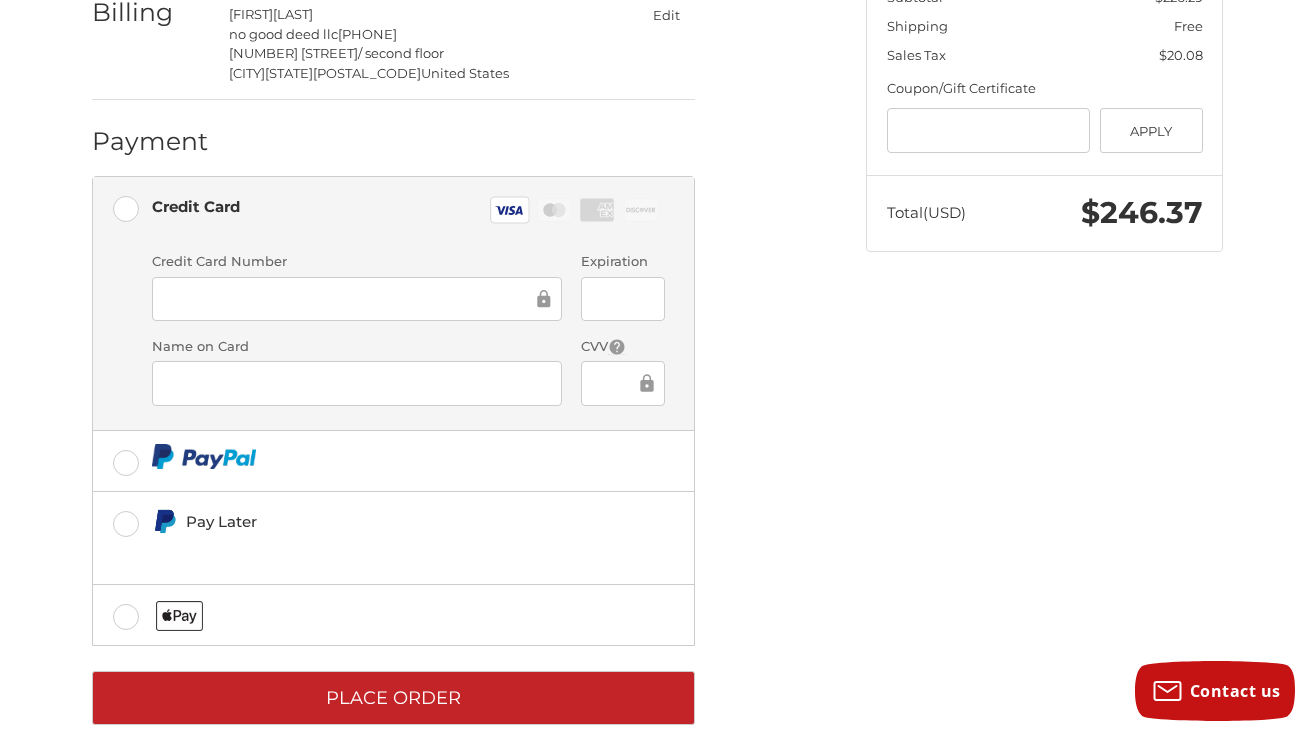 scroll, scrollTop: 465, scrollLeft: 0, axis: vertical 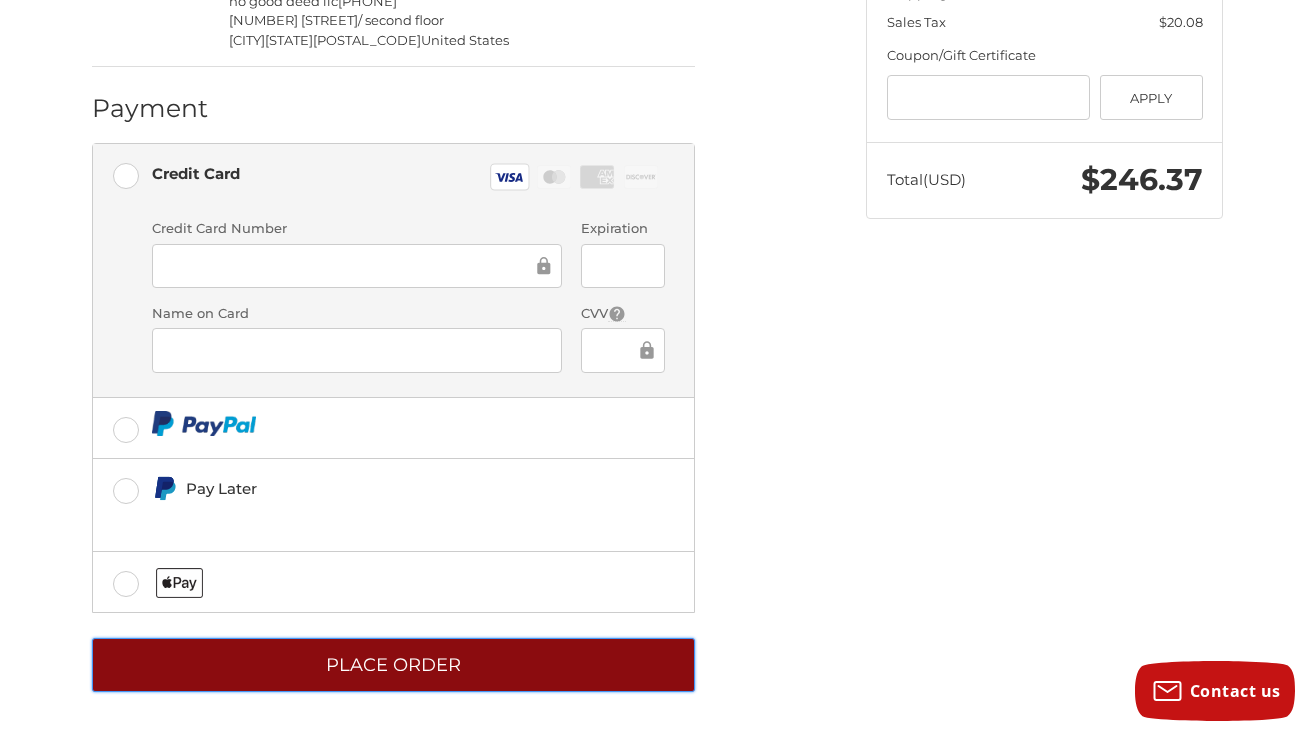 click on "Place Order" at bounding box center [393, 665] 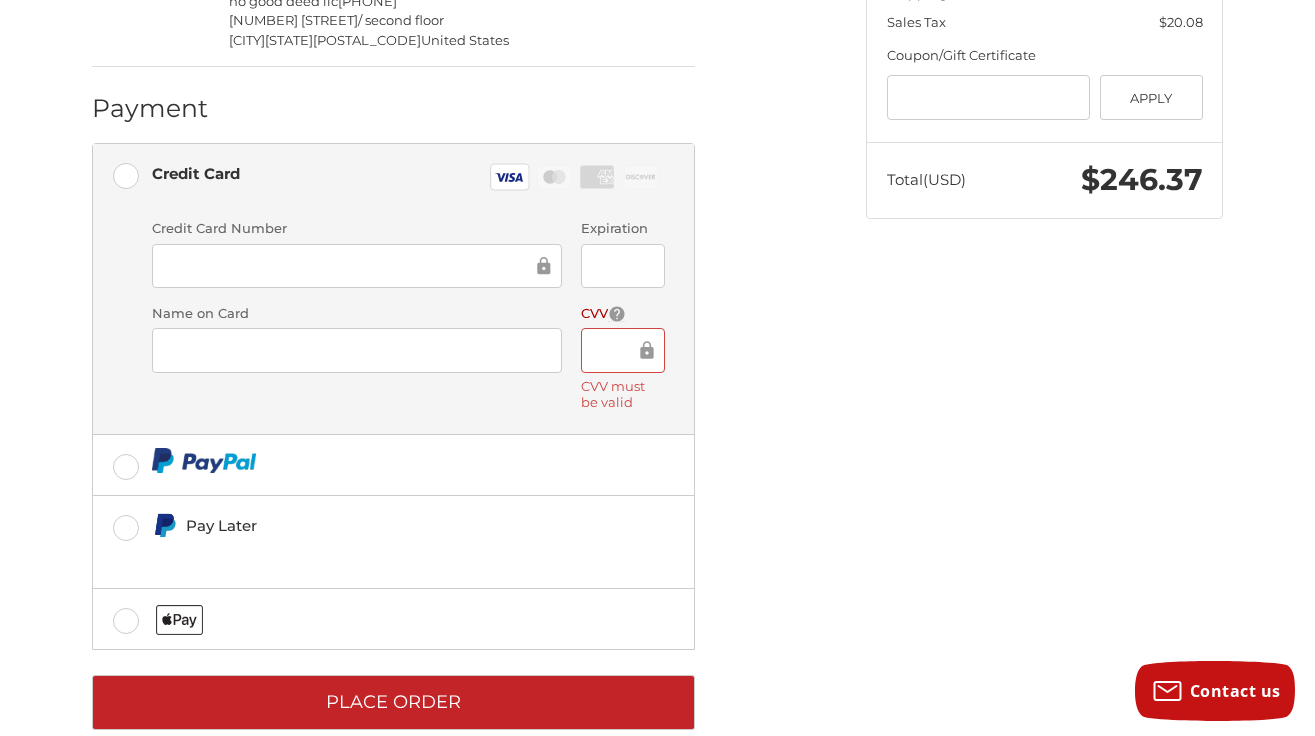 click at bounding box center [622, 350] 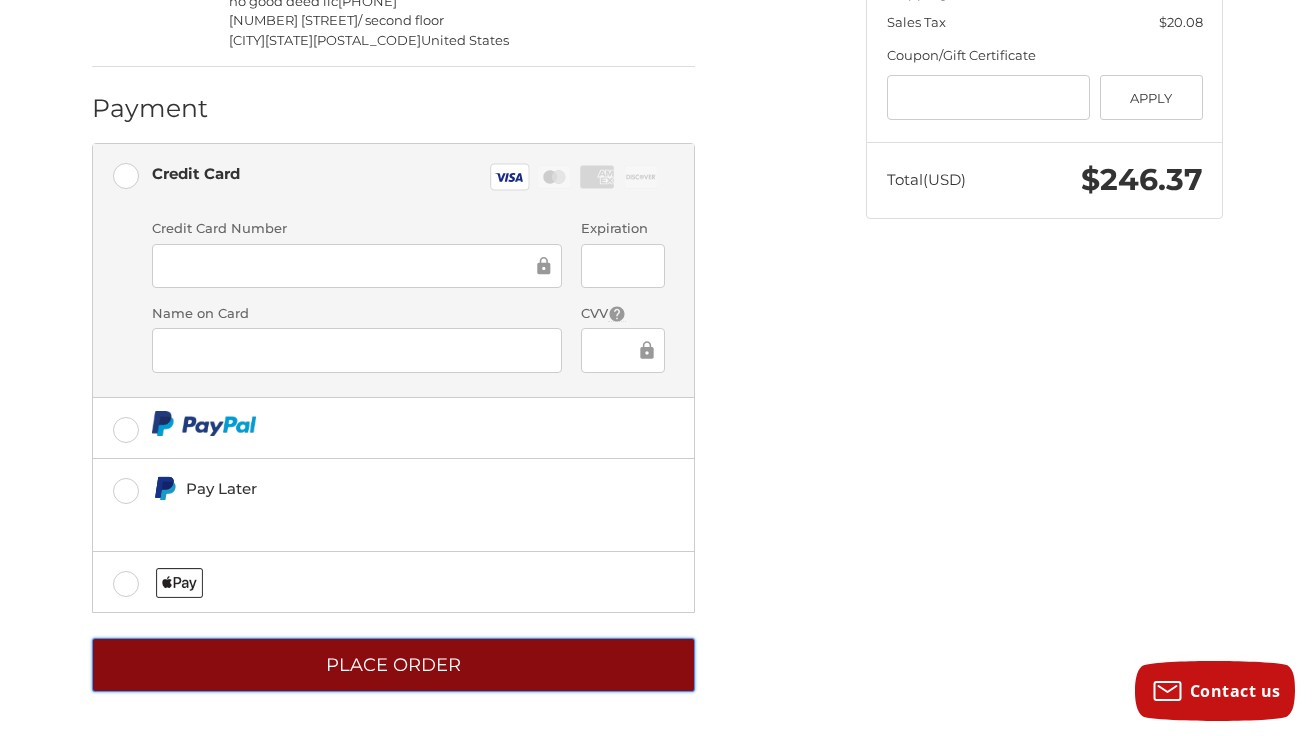 click on "Place Order" at bounding box center [393, 665] 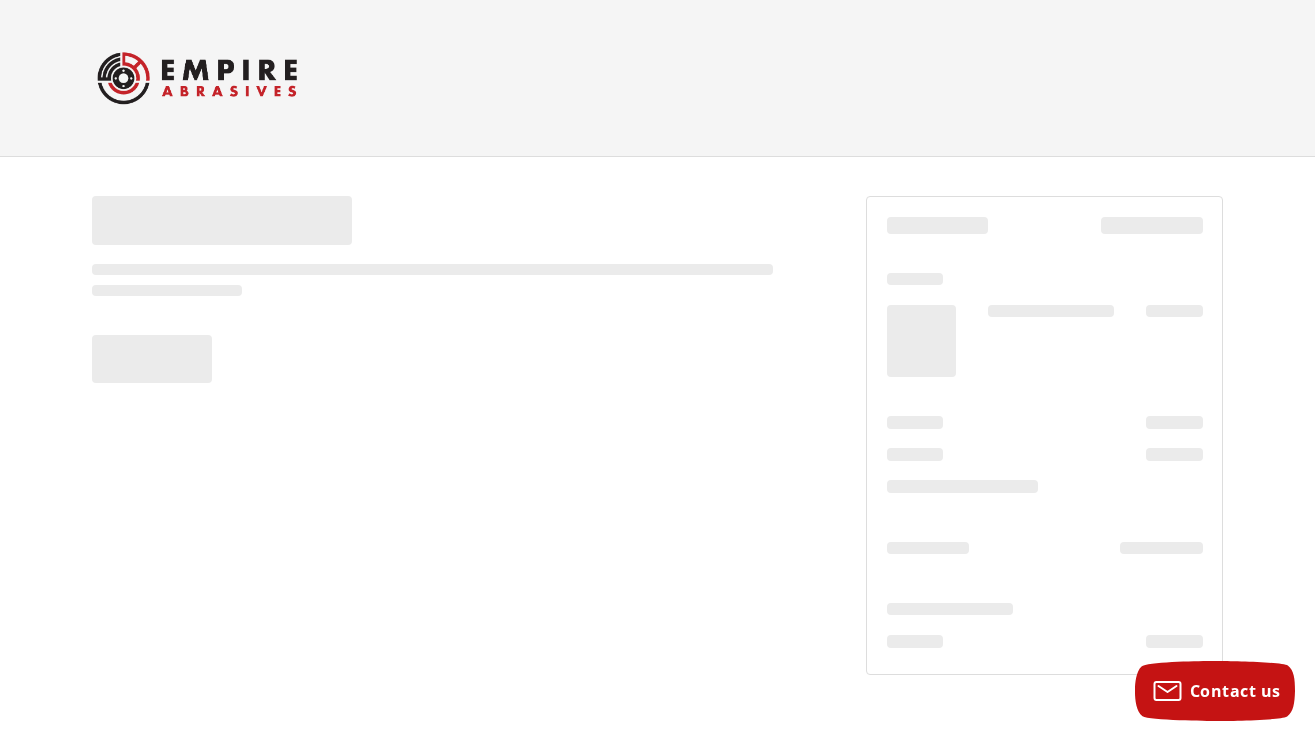 scroll, scrollTop: 0, scrollLeft: 0, axis: both 